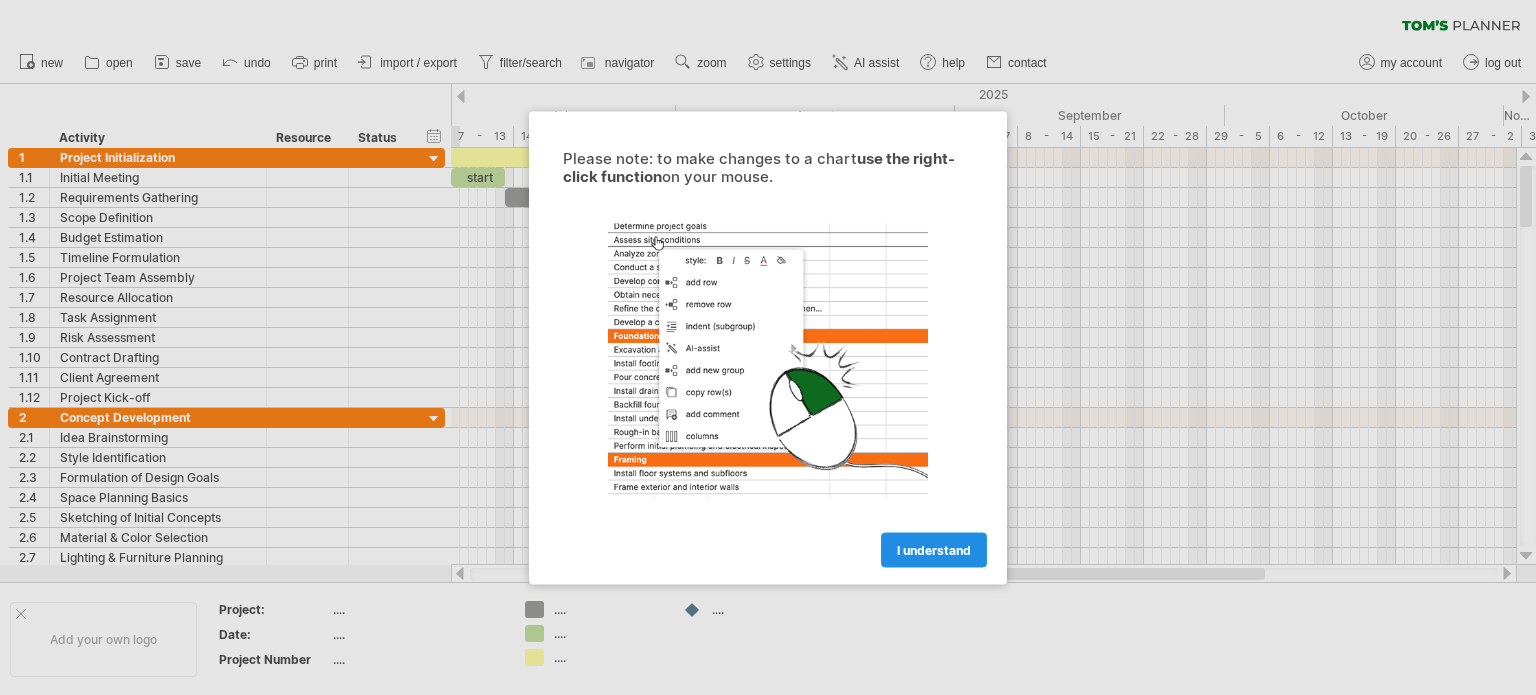 scroll, scrollTop: 0, scrollLeft: 0, axis: both 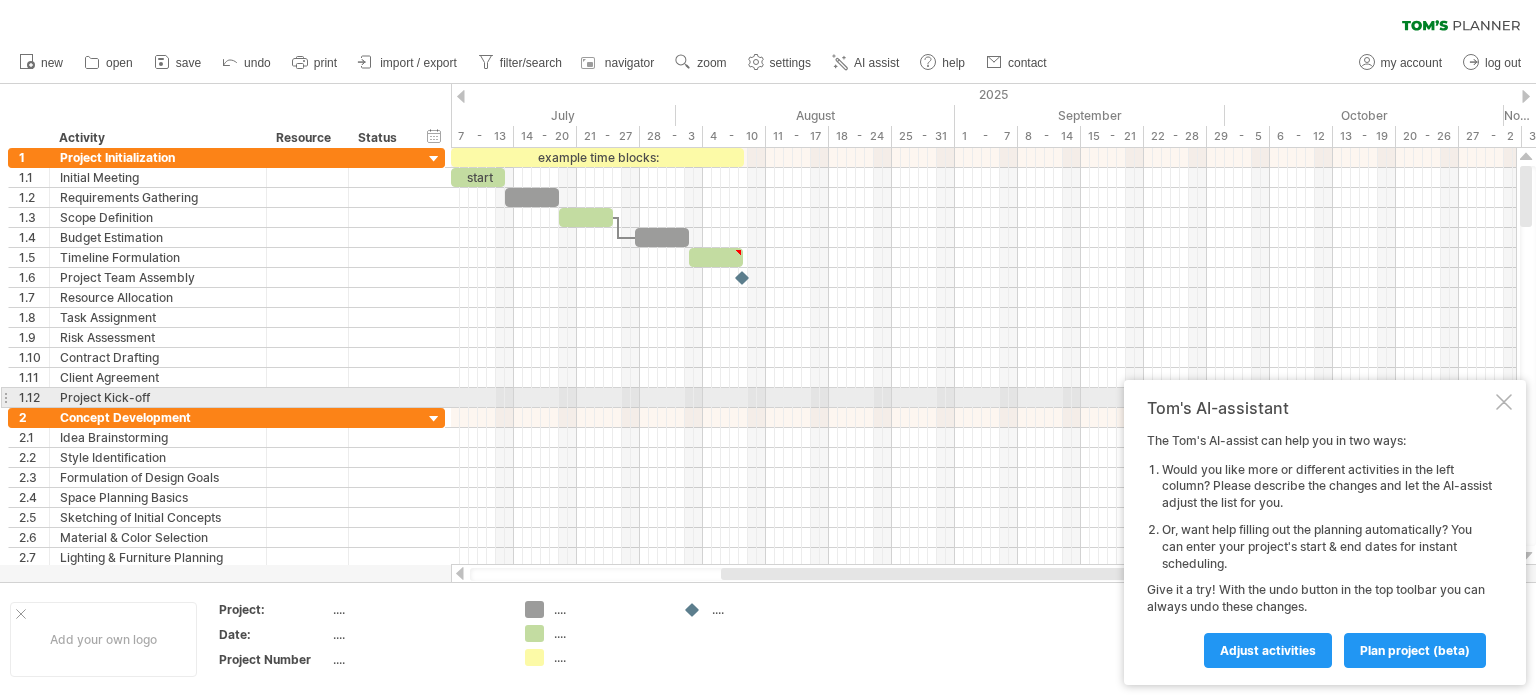 click at bounding box center (1504, 402) 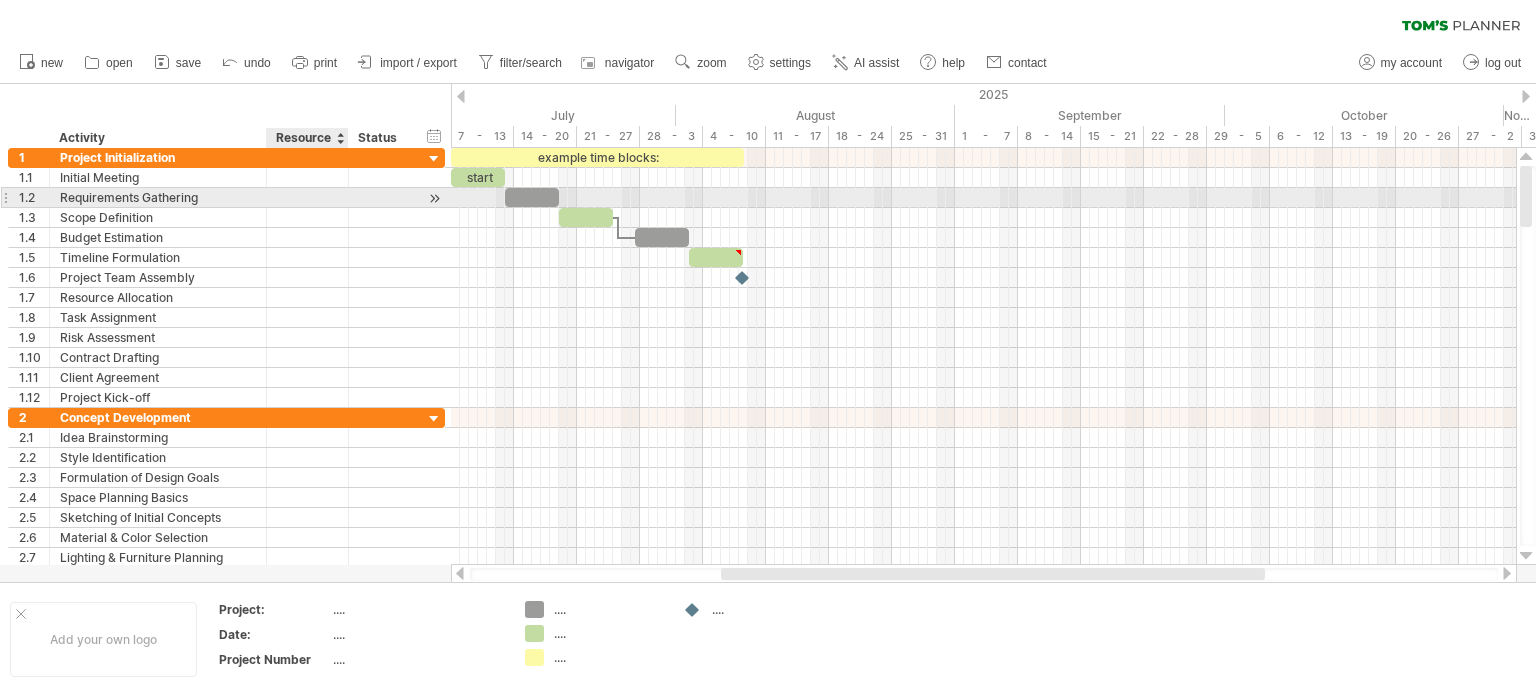 click at bounding box center (158, 197) 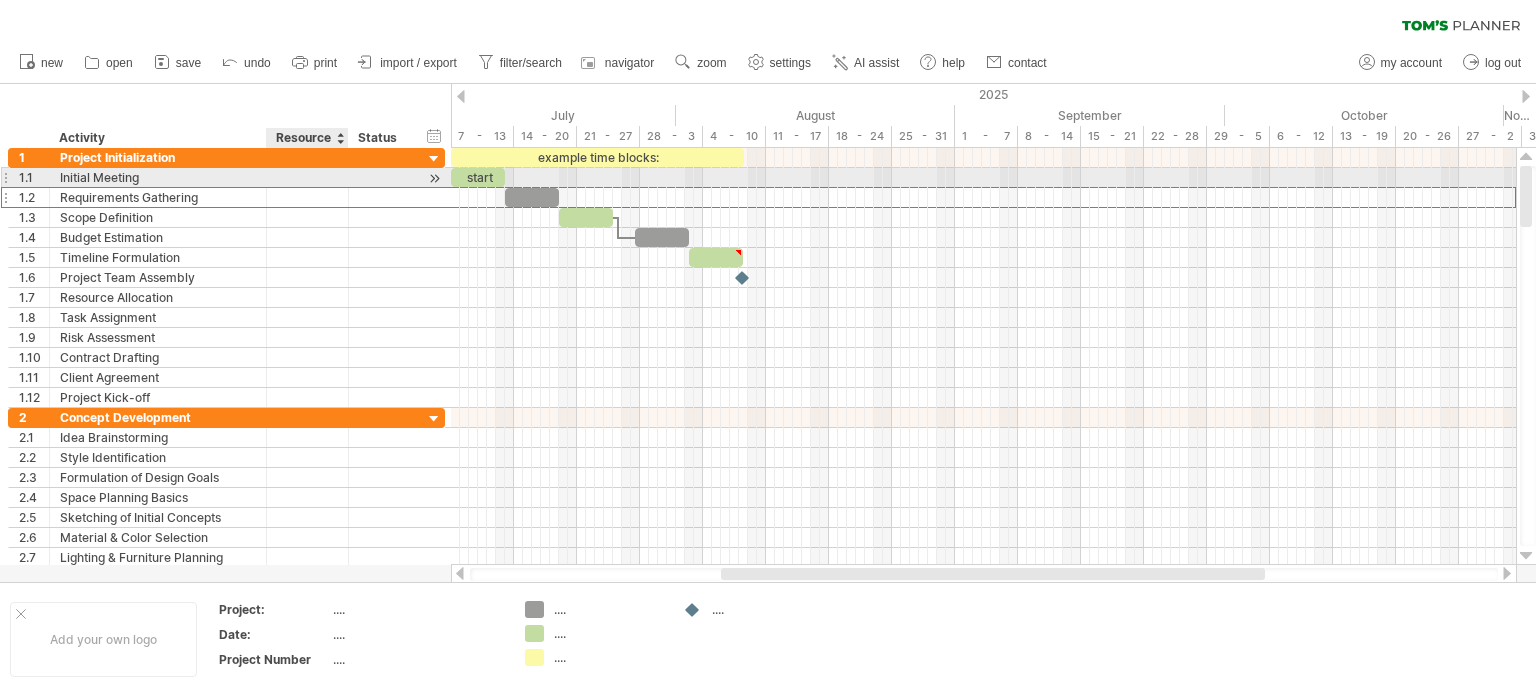 click at bounding box center [158, 177] 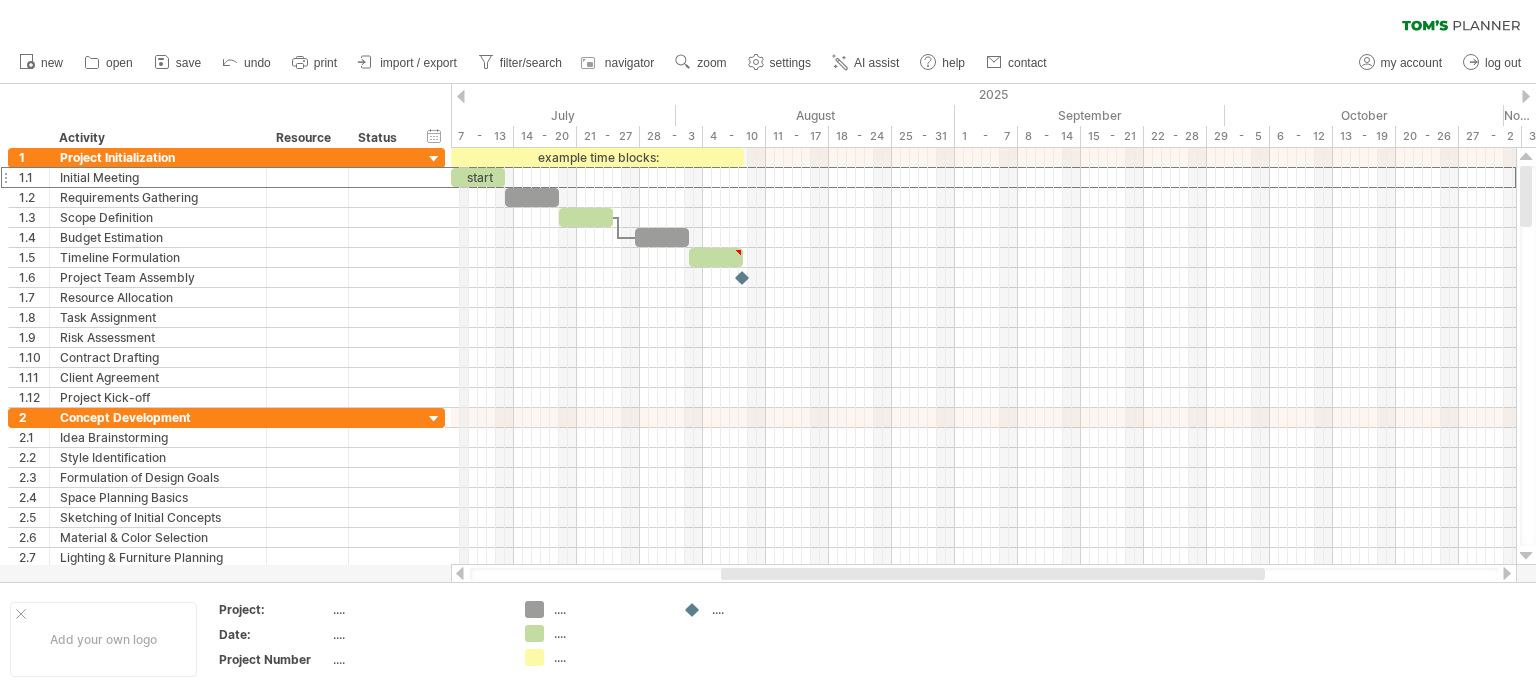 click on "7 - 13" at bounding box center (482, 136) 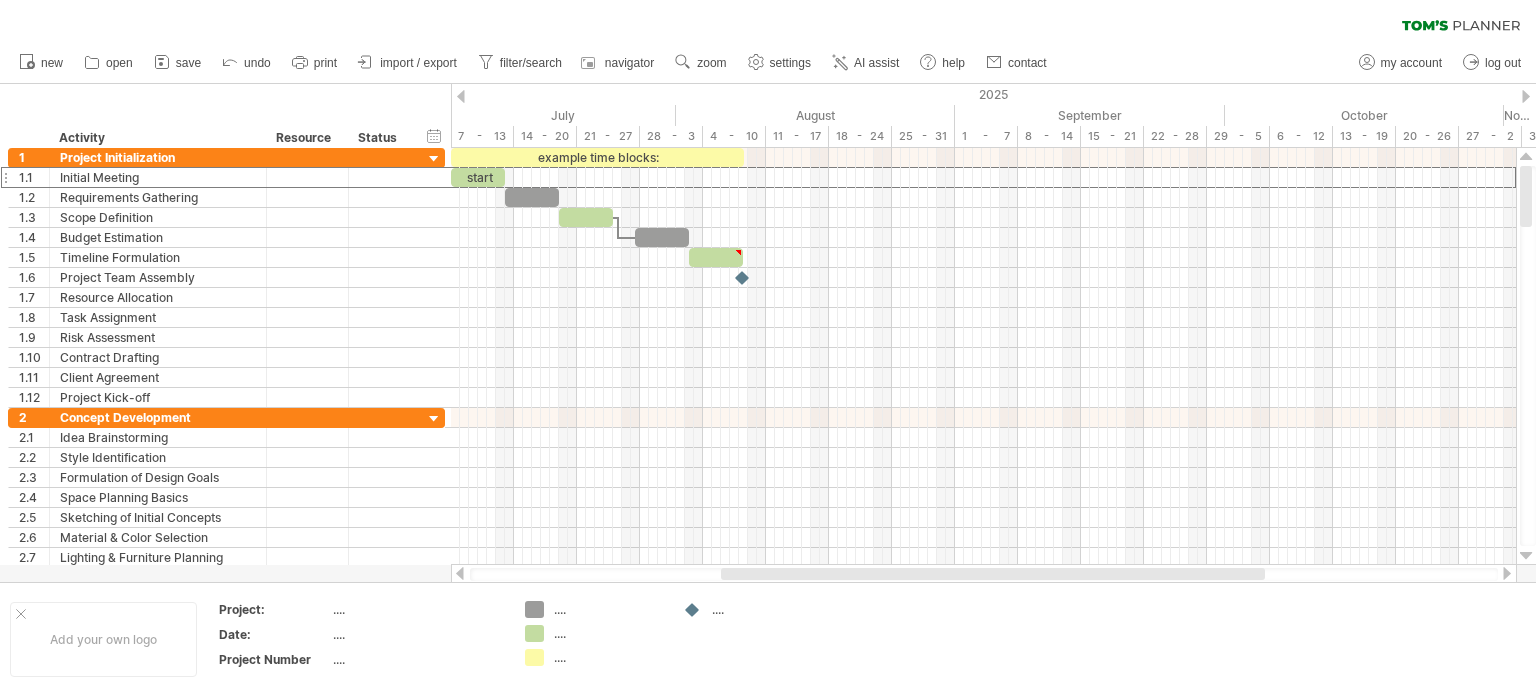 click at bounding box center (461, 96) 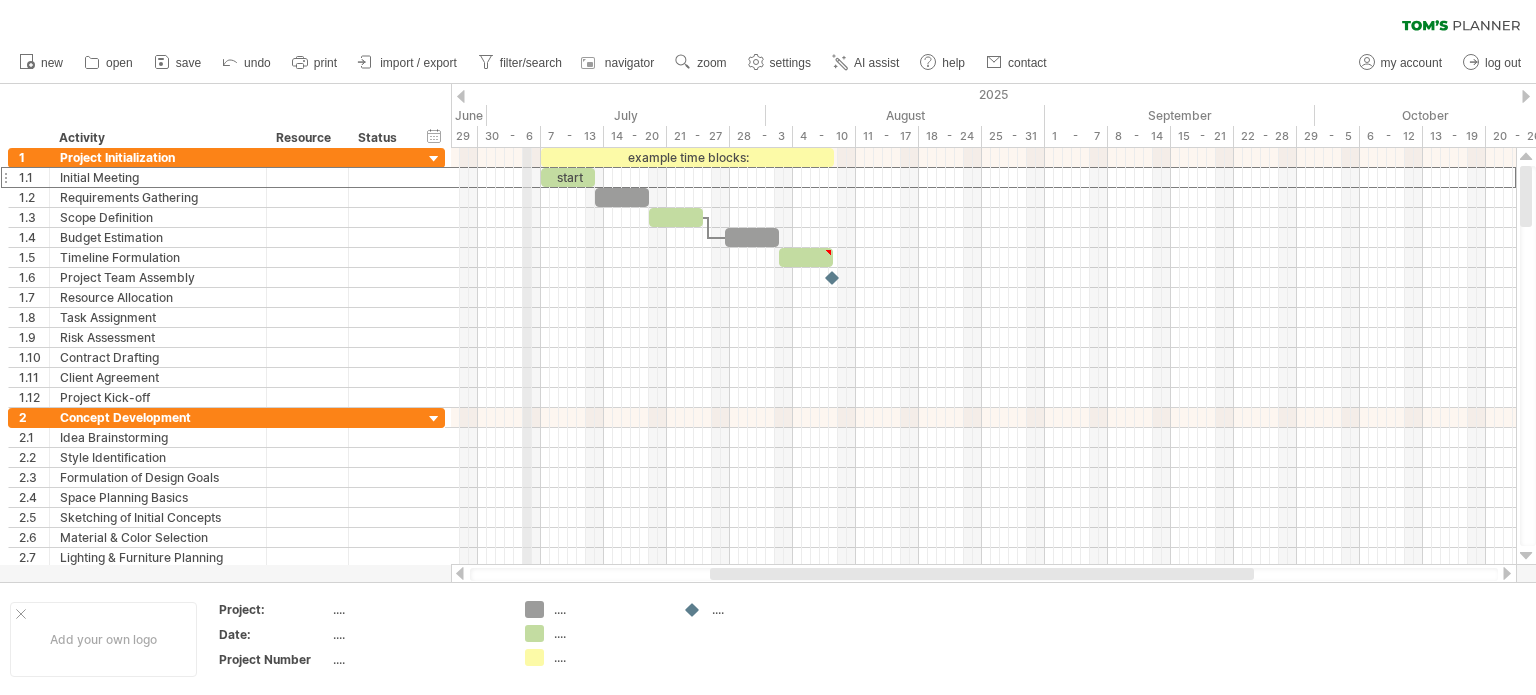 click on "30 - 6" at bounding box center (509, 136) 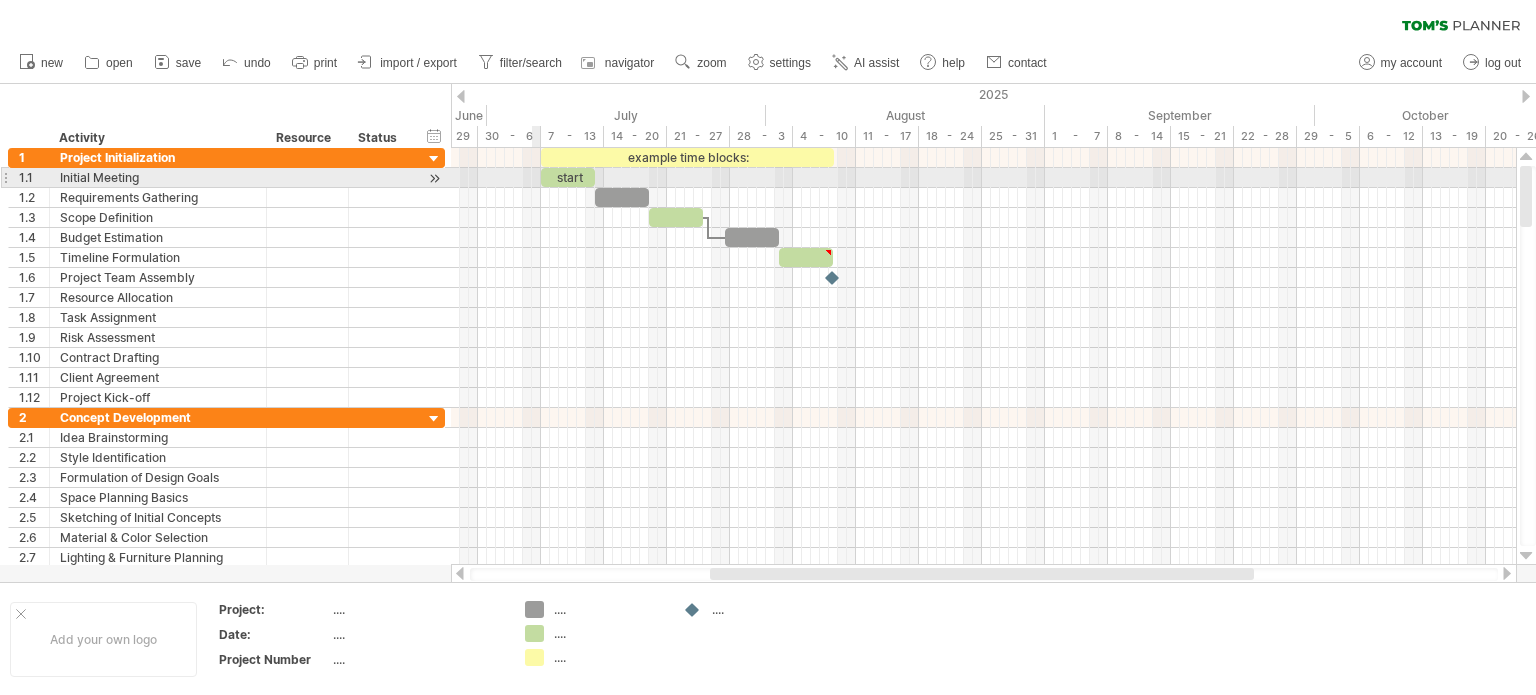 click at bounding box center (983, 178) 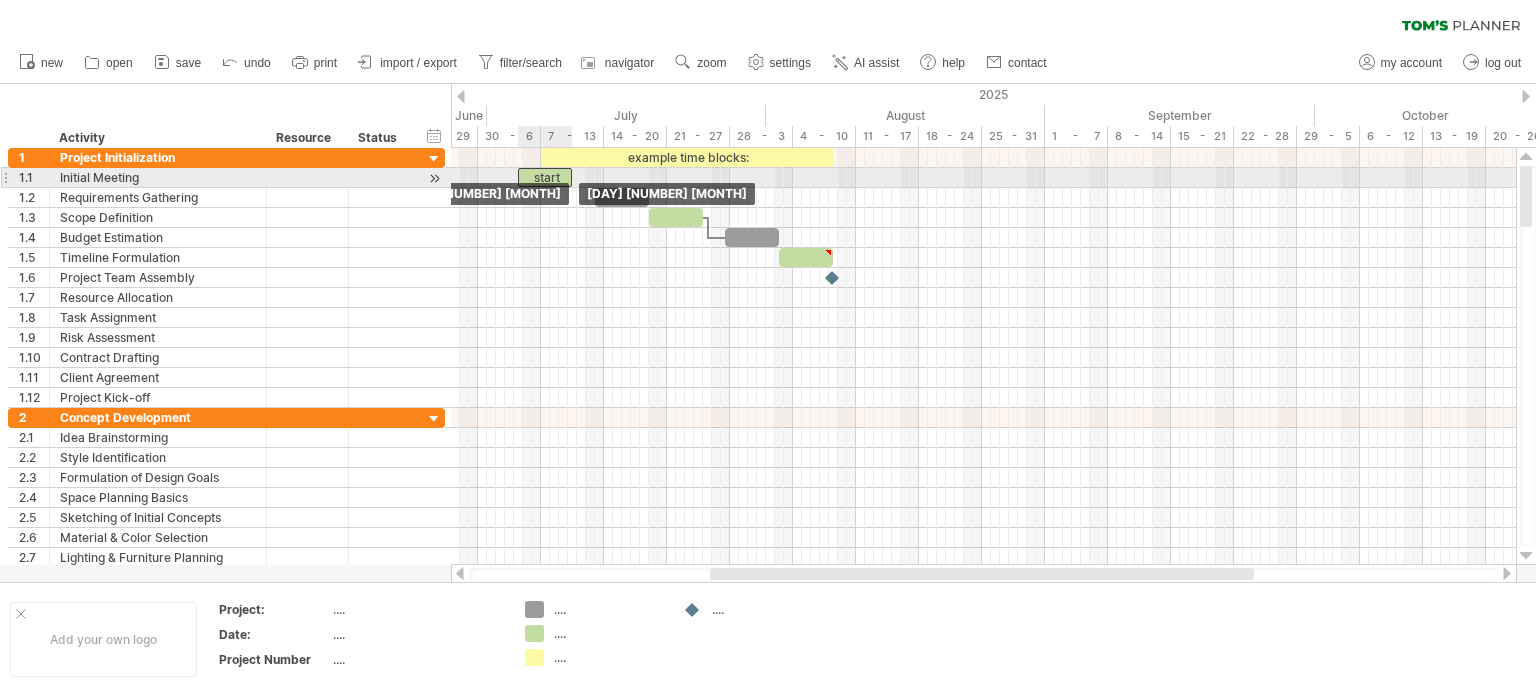 drag, startPoint x: 556, startPoint y: 178, endPoint x: 534, endPoint y: 179, distance: 22.022715 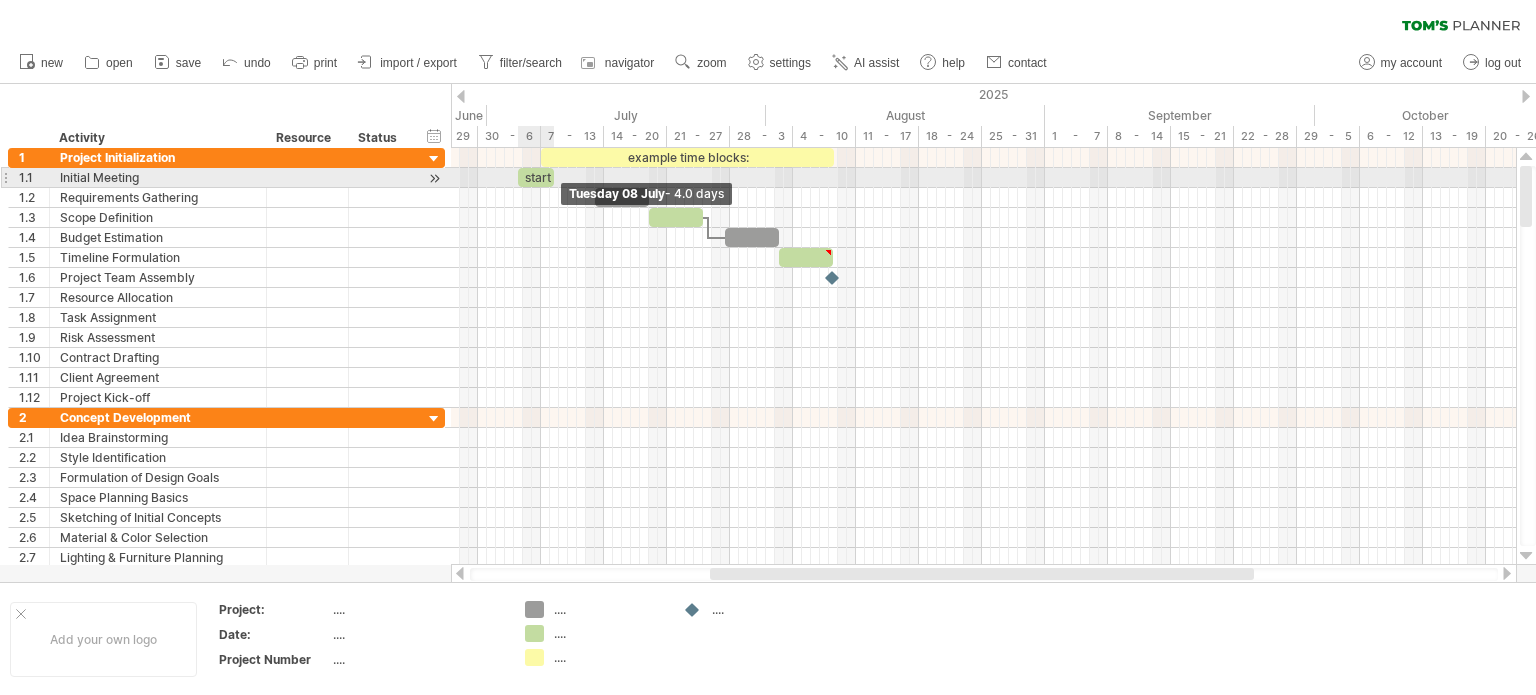 drag, startPoint x: 570, startPoint y: 180, endPoint x: 555, endPoint y: 178, distance: 15.132746 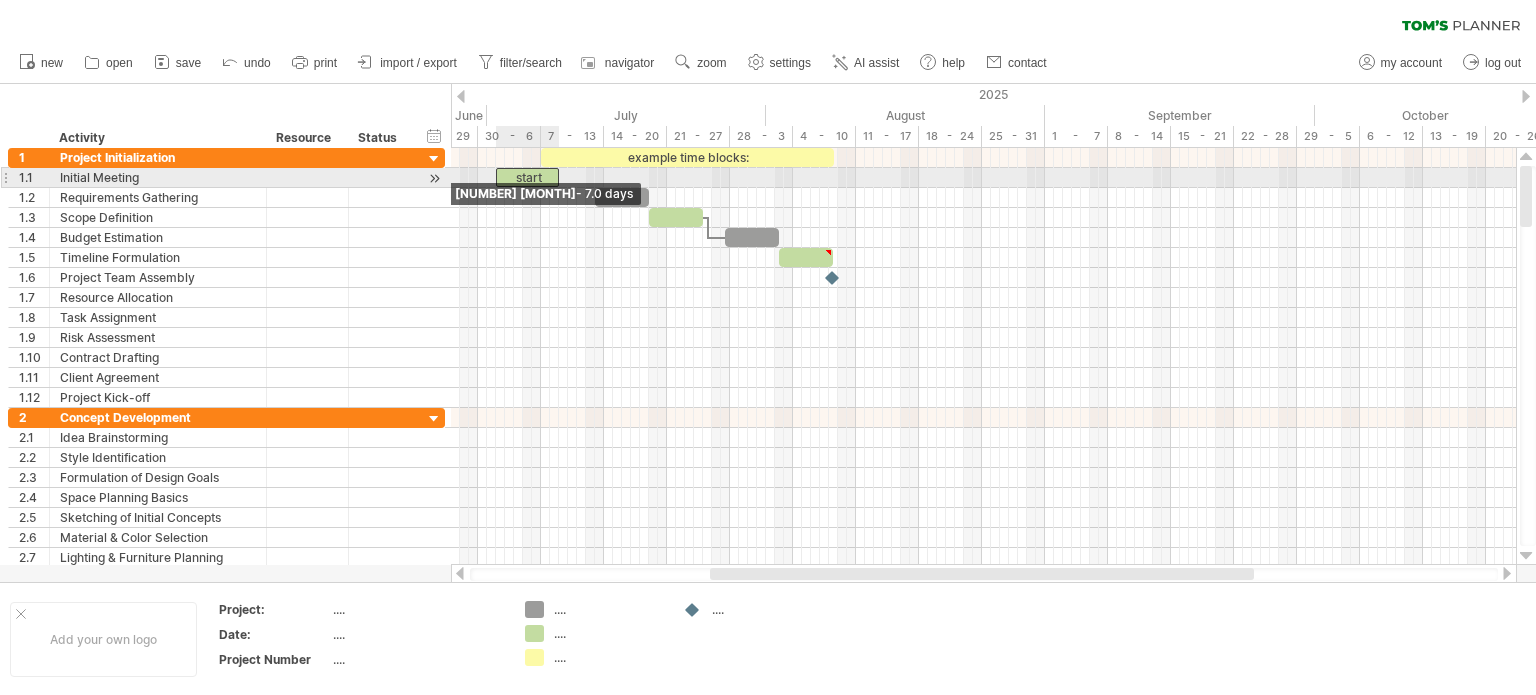 drag, startPoint x: 520, startPoint y: 180, endPoint x: 497, endPoint y: 177, distance: 23.194826 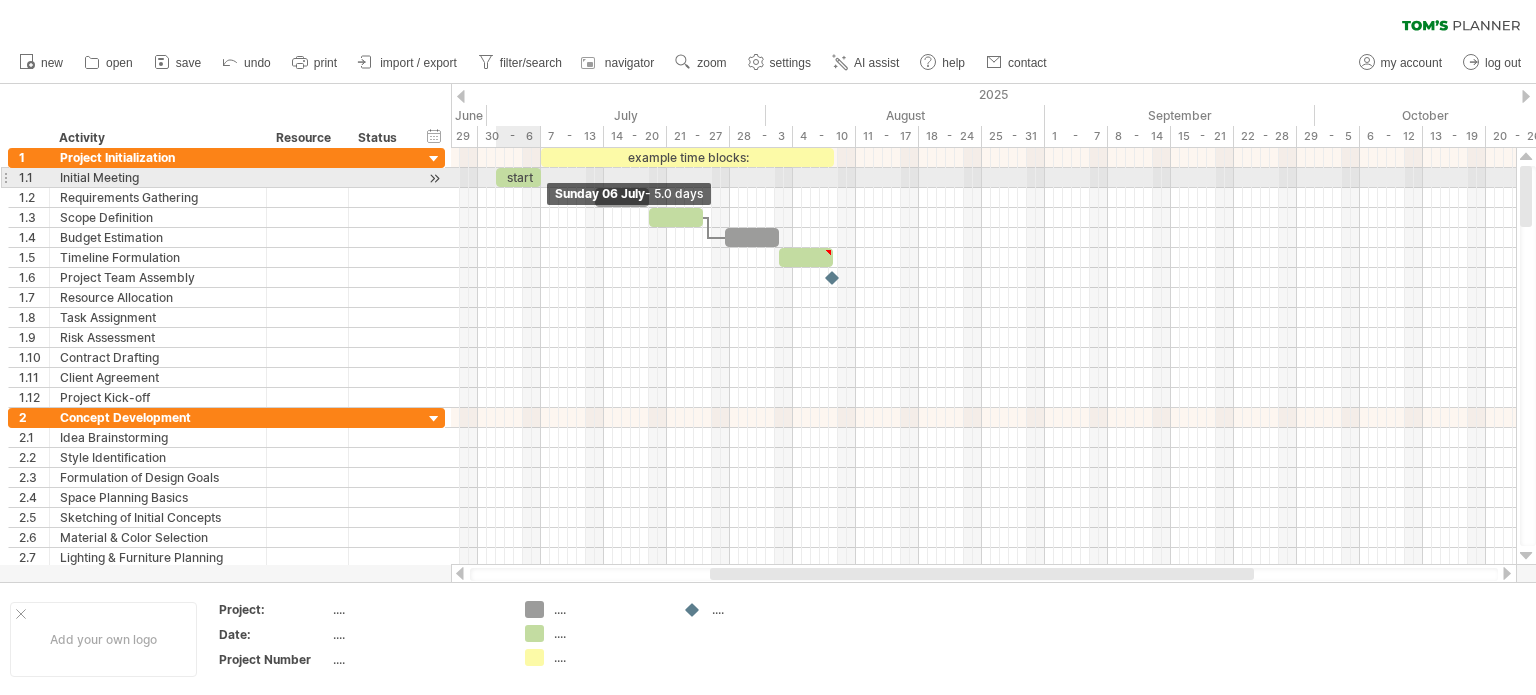 drag, startPoint x: 557, startPoint y: 177, endPoint x: 540, endPoint y: 176, distance: 17.029387 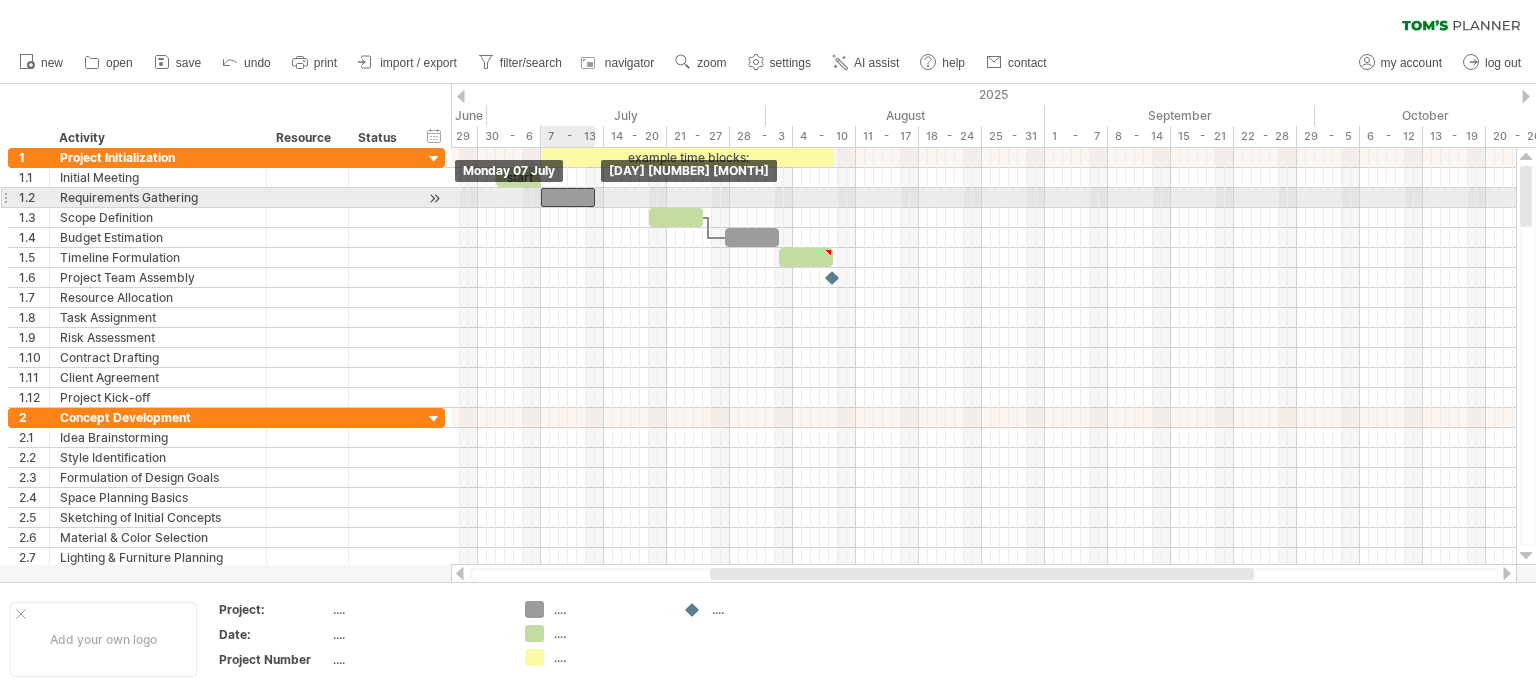 drag, startPoint x: 608, startPoint y: 195, endPoint x: 552, endPoint y: 194, distance: 56.008926 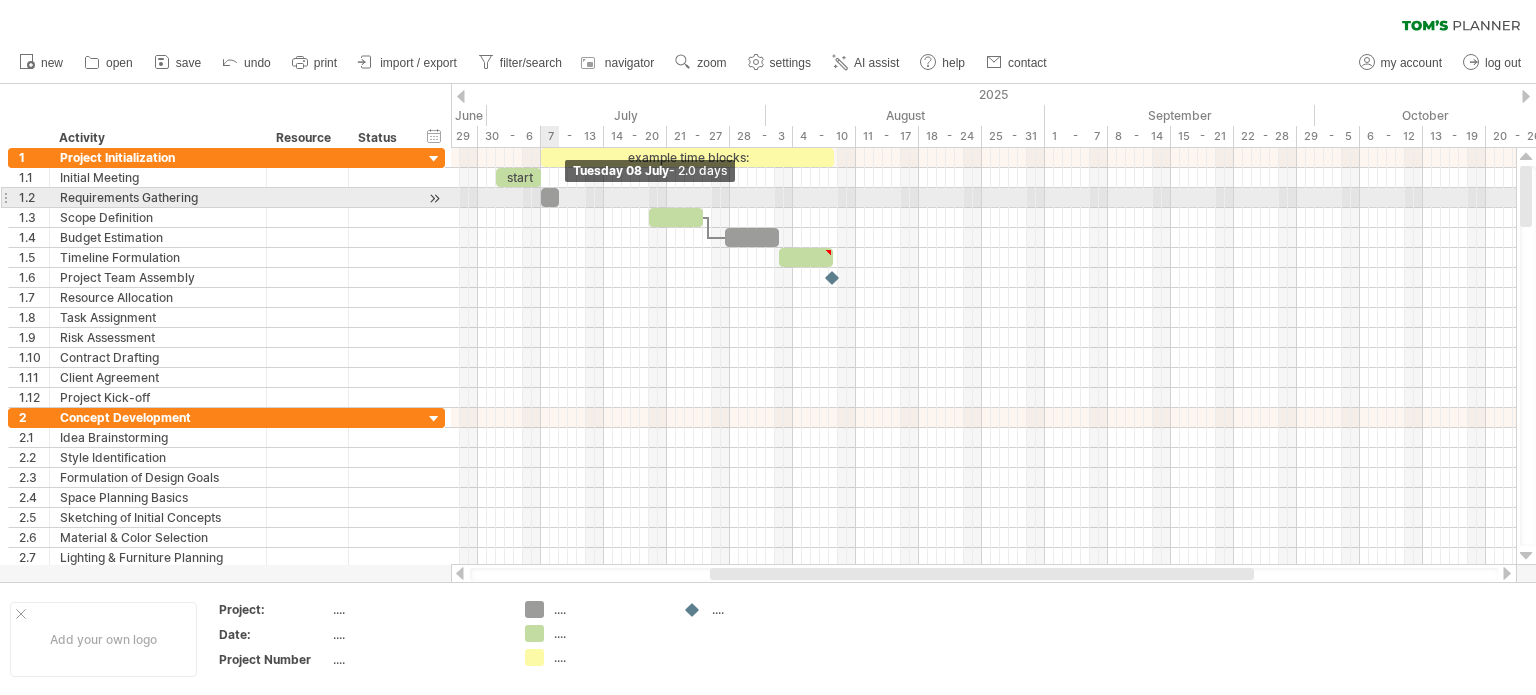 drag, startPoint x: 593, startPoint y: 199, endPoint x: 558, endPoint y: 195, distance: 35.22783 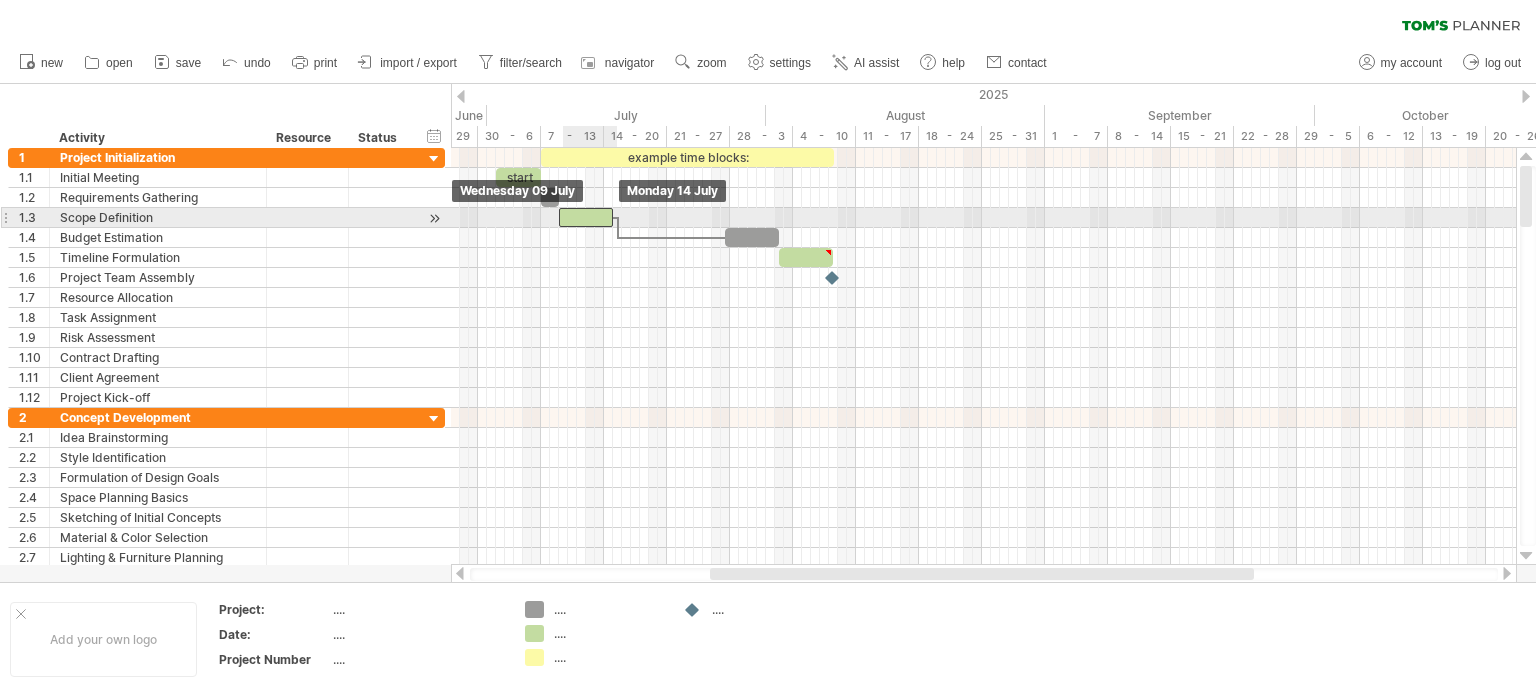 drag, startPoint x: 642, startPoint y: 210, endPoint x: 566, endPoint y: 210, distance: 76 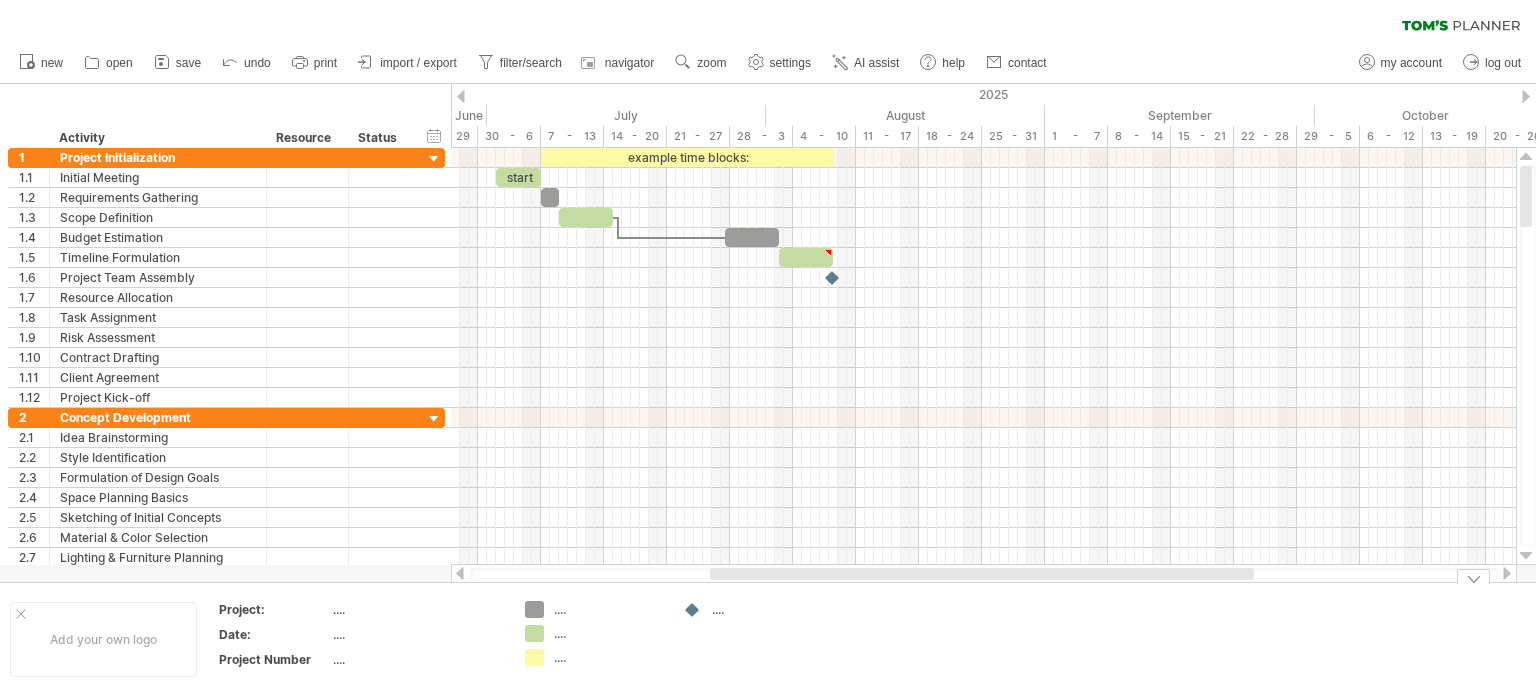 click on "...." at bounding box center [608, 609] 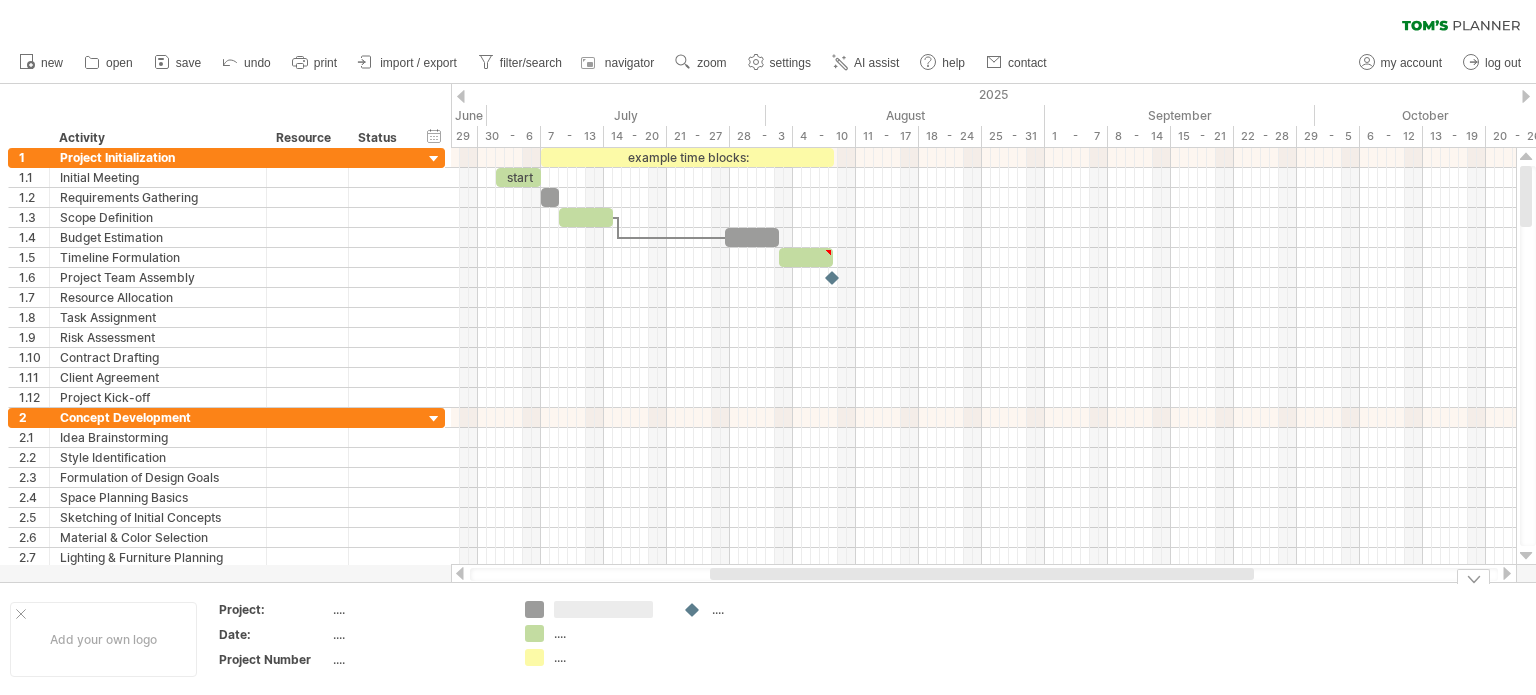click on "Trying to reach plan.tomsplanner.com
Connected again...
0%
clear filter
new 1" at bounding box center (768, 347) 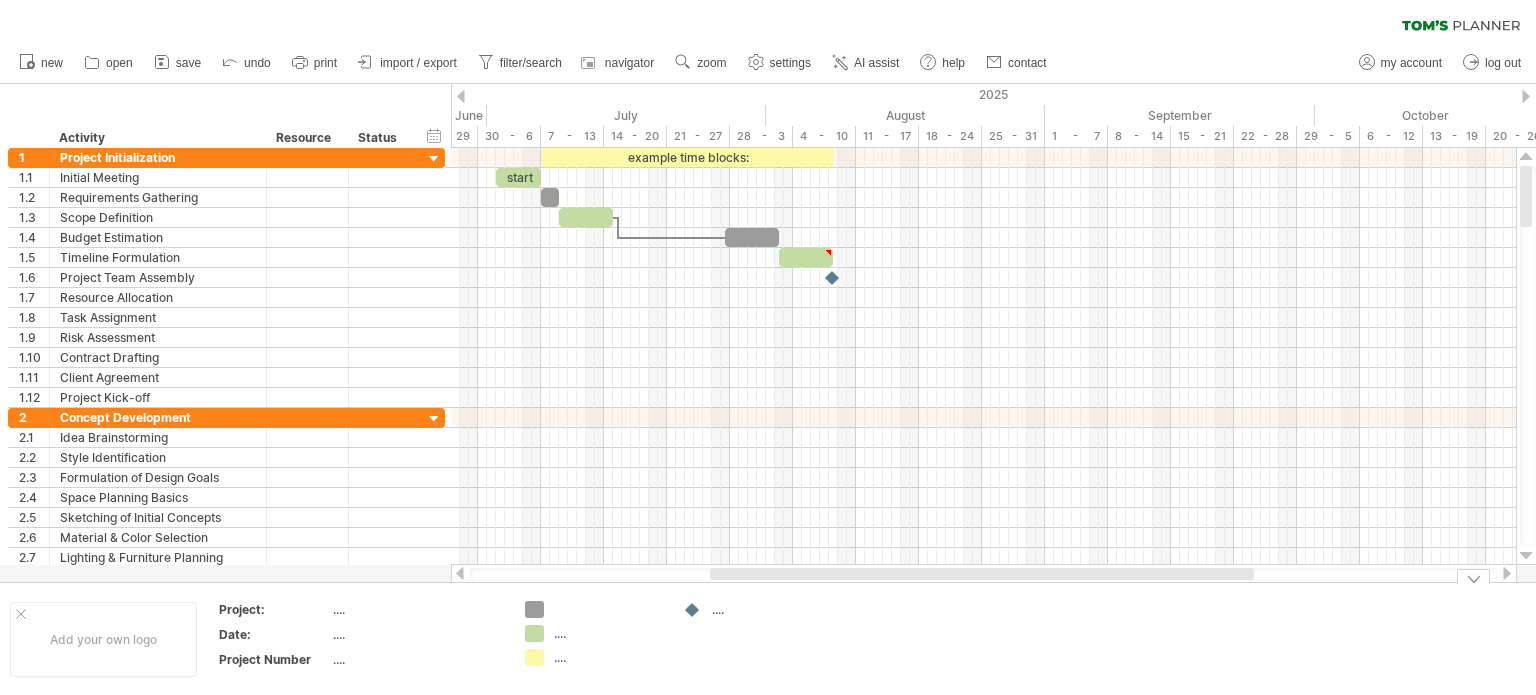 click on "Trying to reach plan.tomsplanner.com
Connected again...
0%
clear filter
new 1" at bounding box center (768, 347) 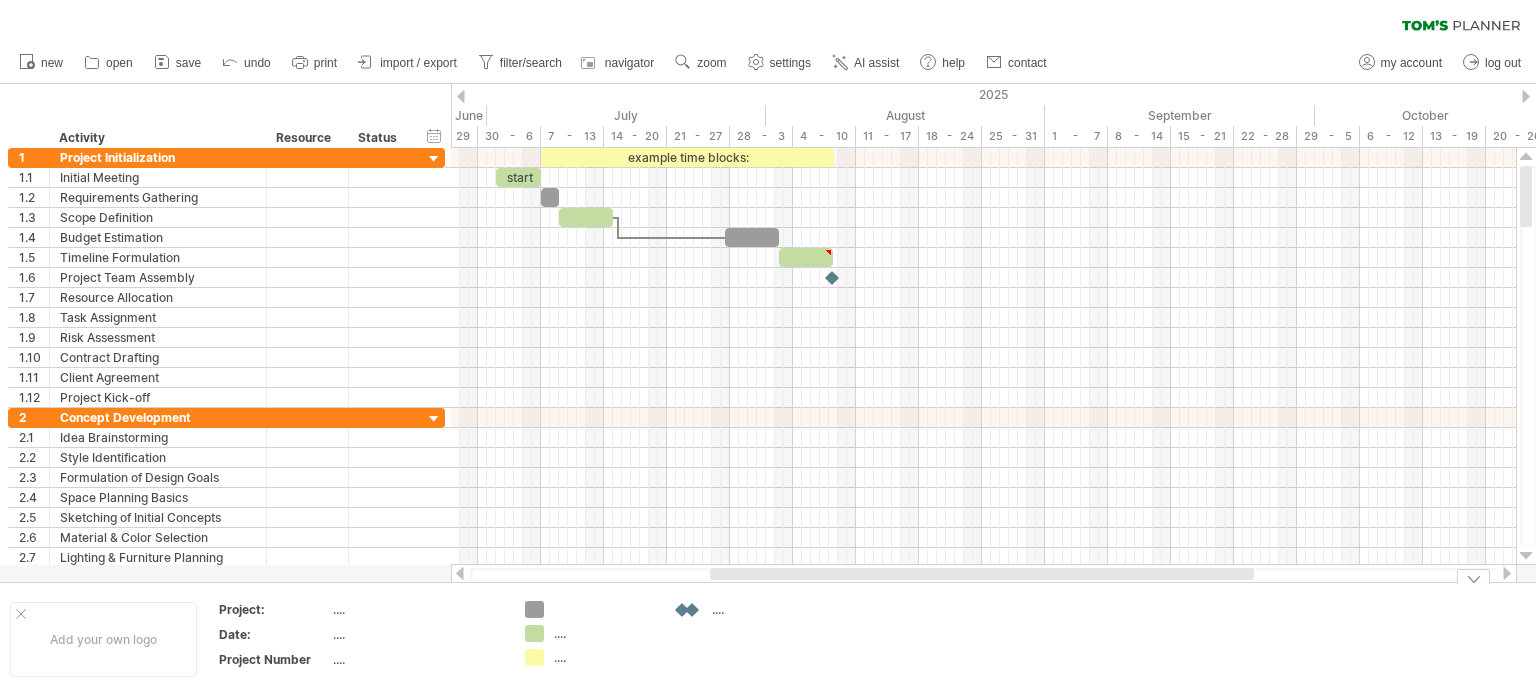 click on "...." at bounding box center (752, 639) 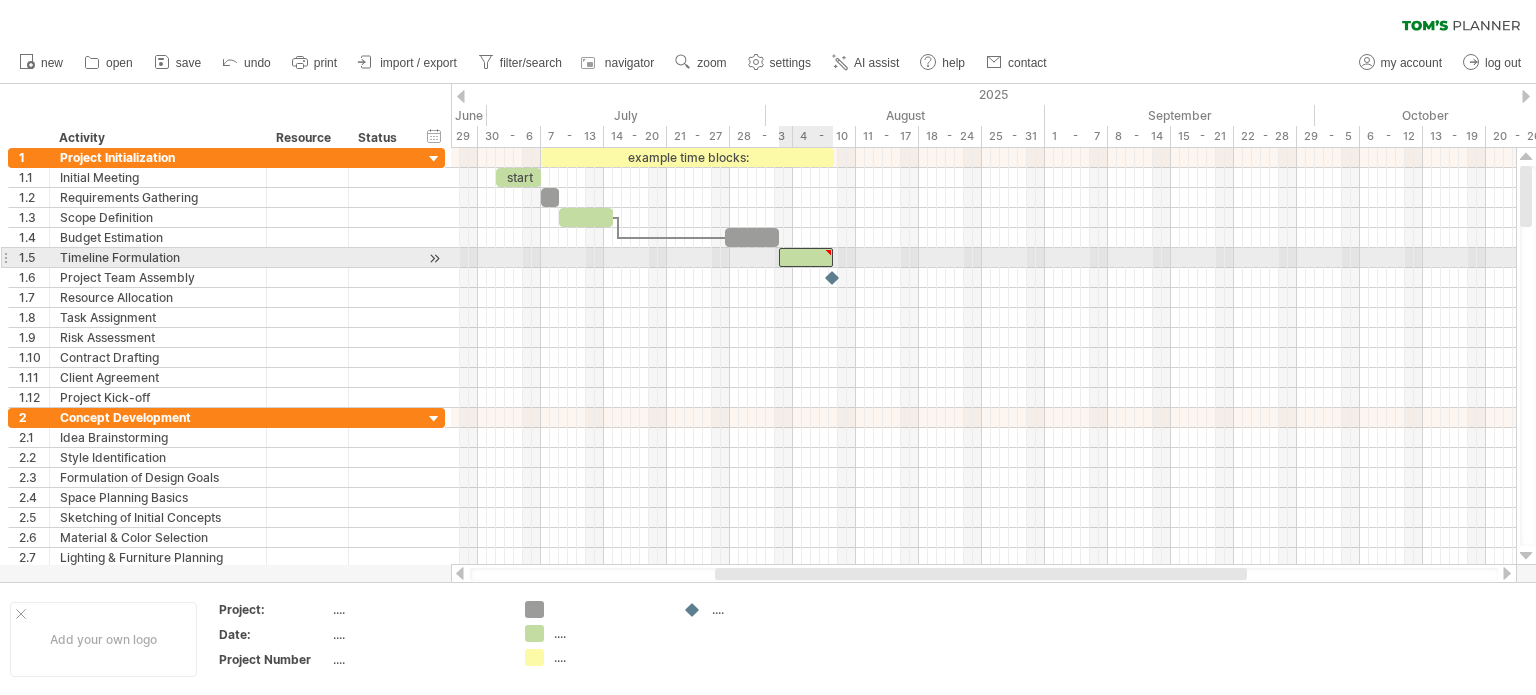 click at bounding box center [828, 252] 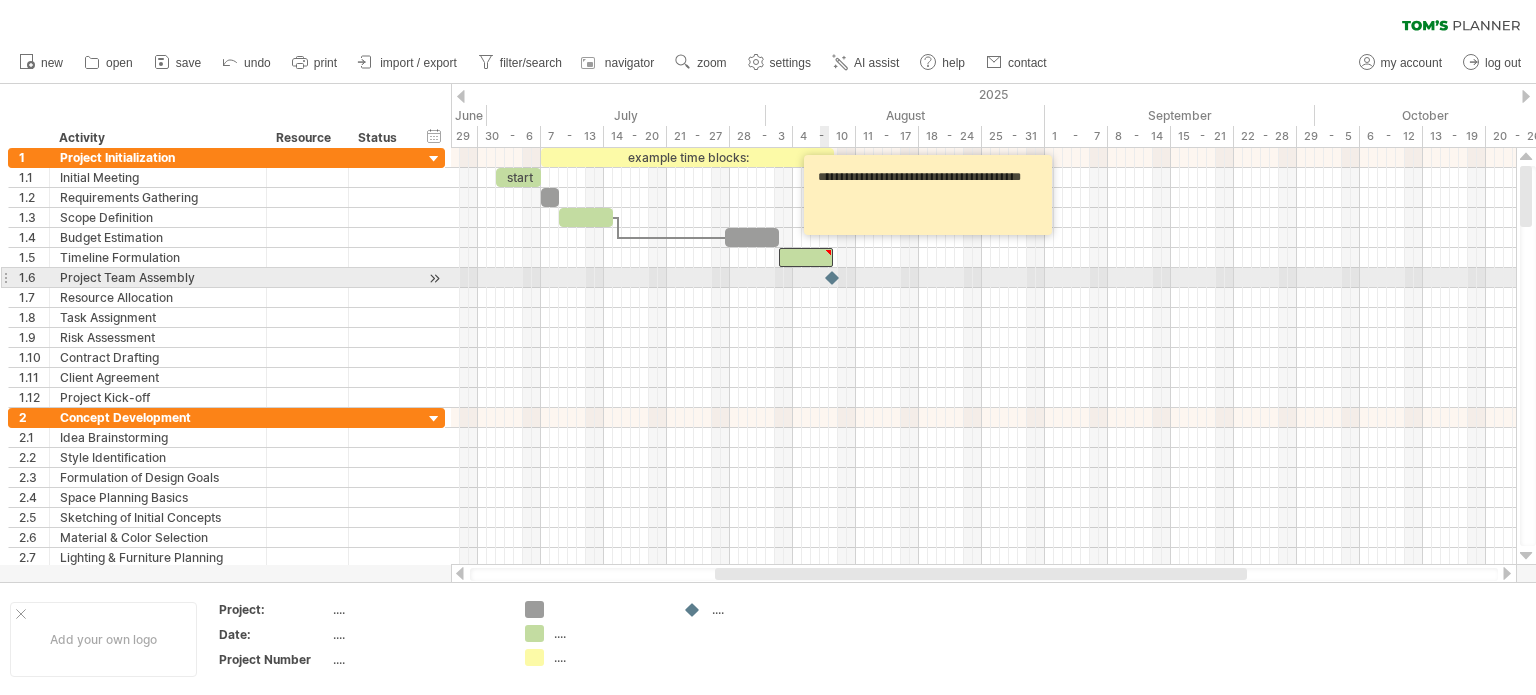 click at bounding box center (833, 277) 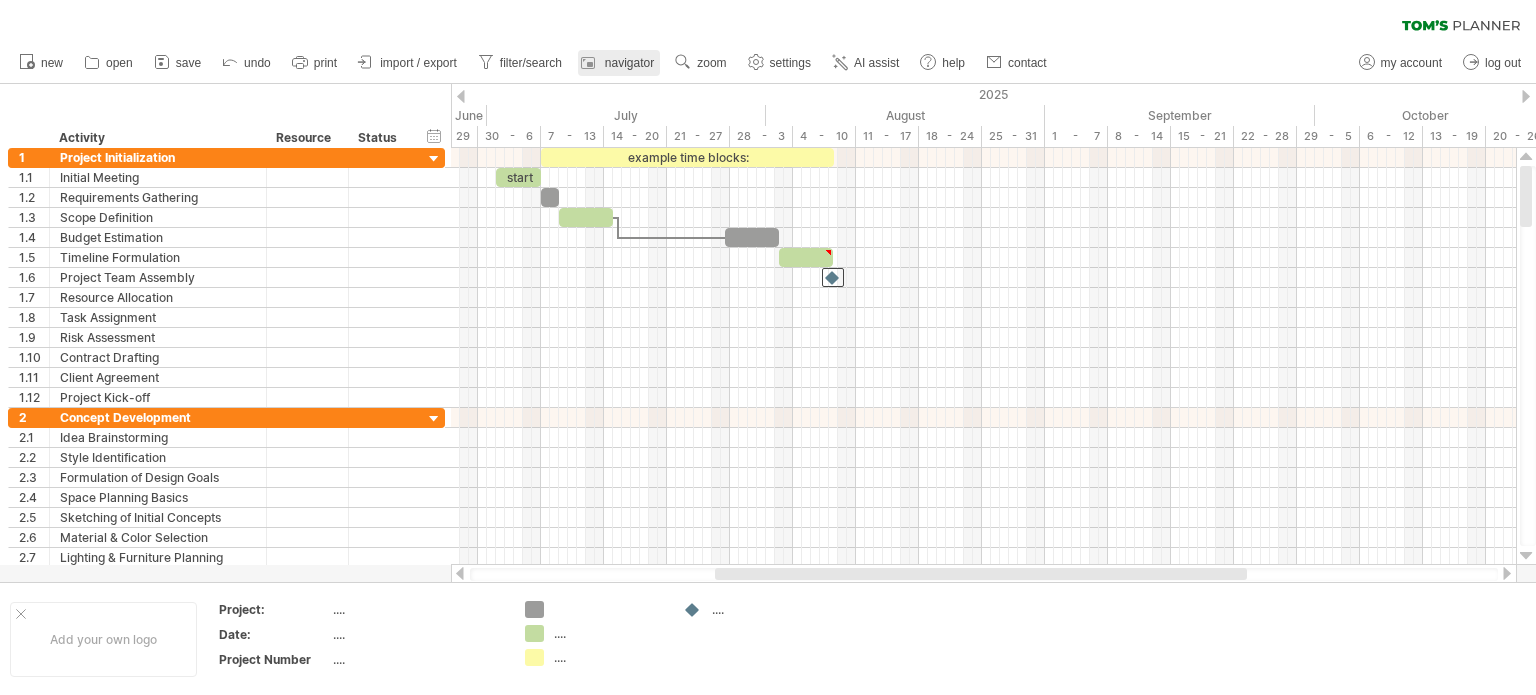 click at bounding box center [591, 63] 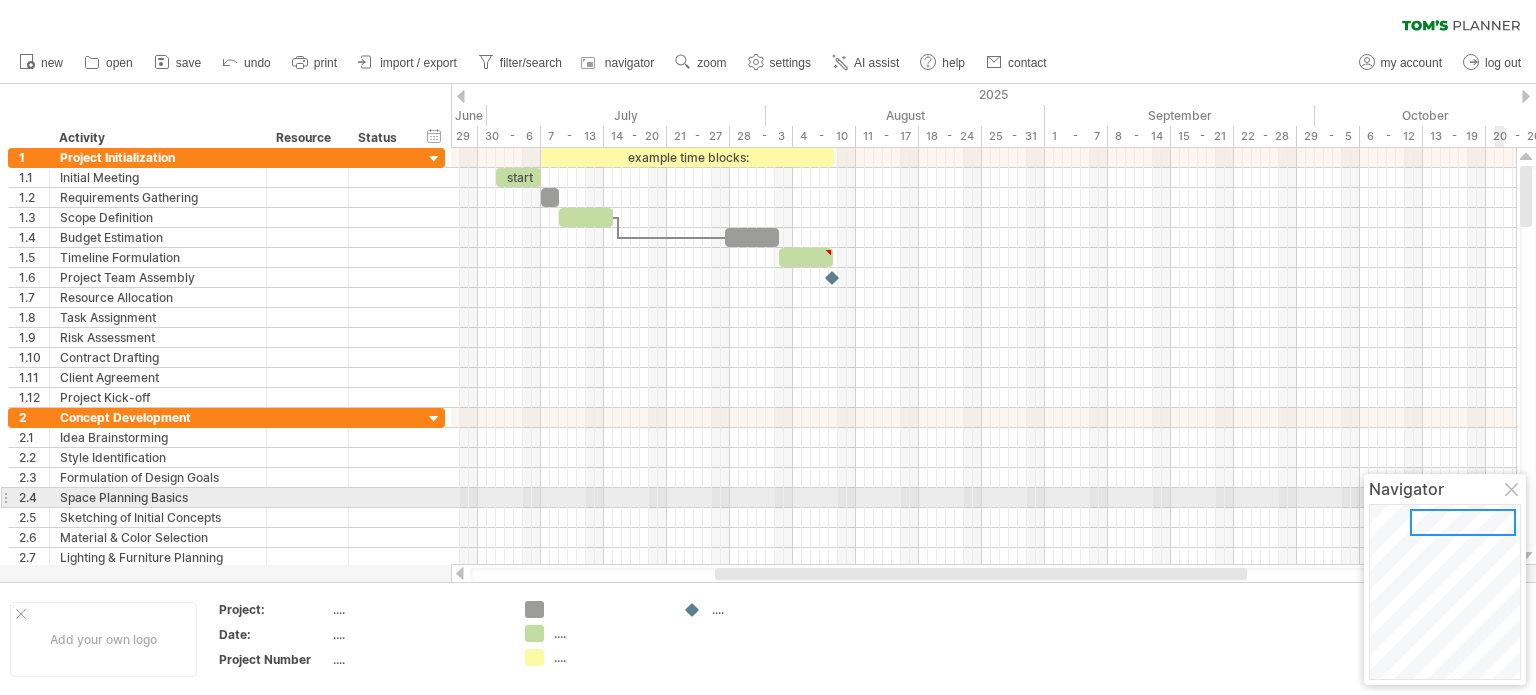 click at bounding box center [1513, 491] 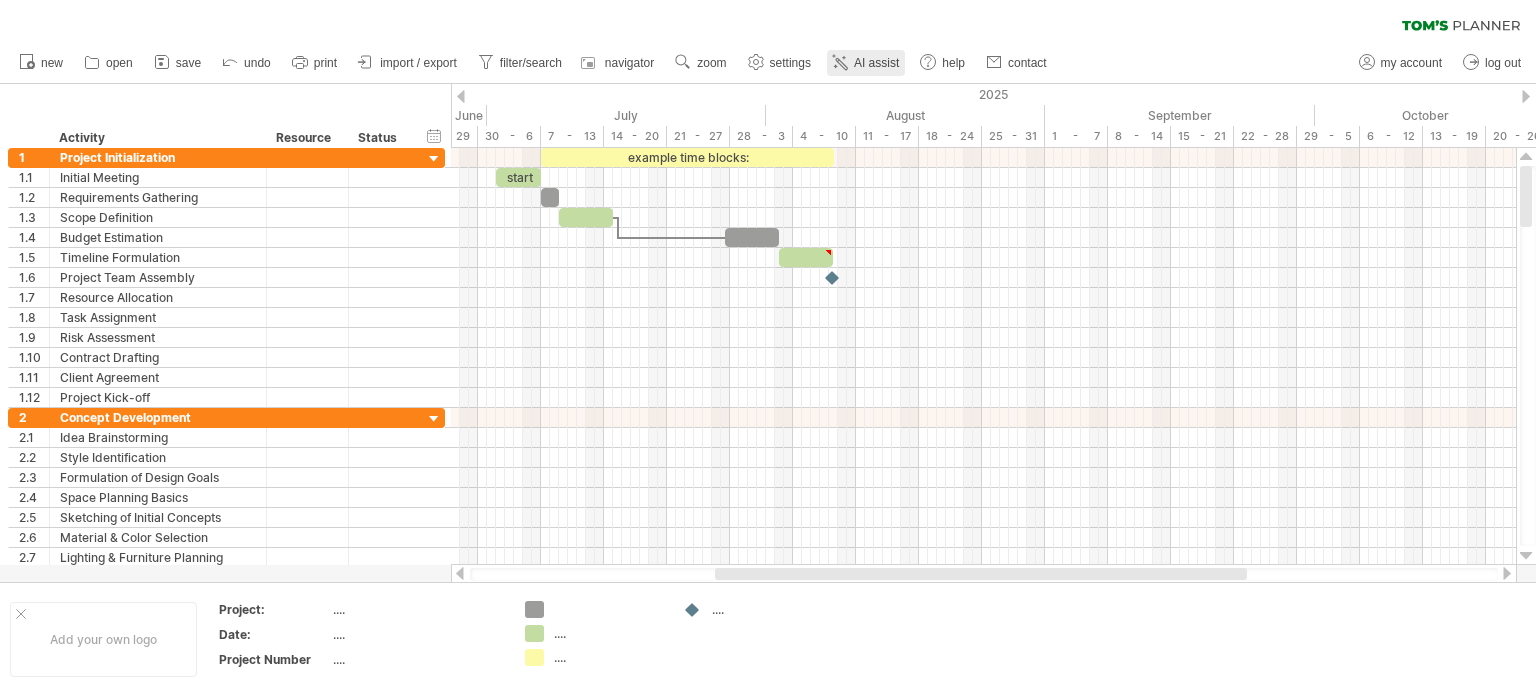 click on "AI assist" at bounding box center (876, 63) 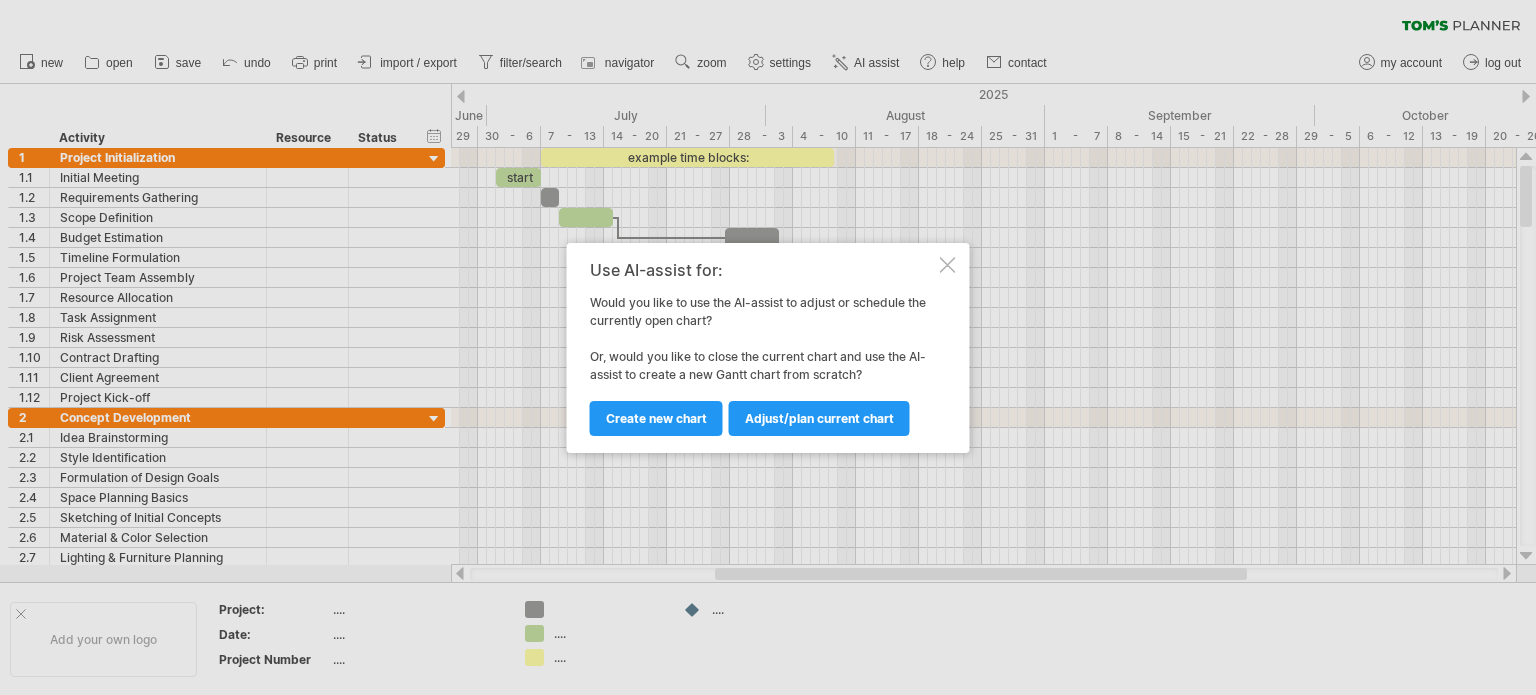 click at bounding box center [948, 265] 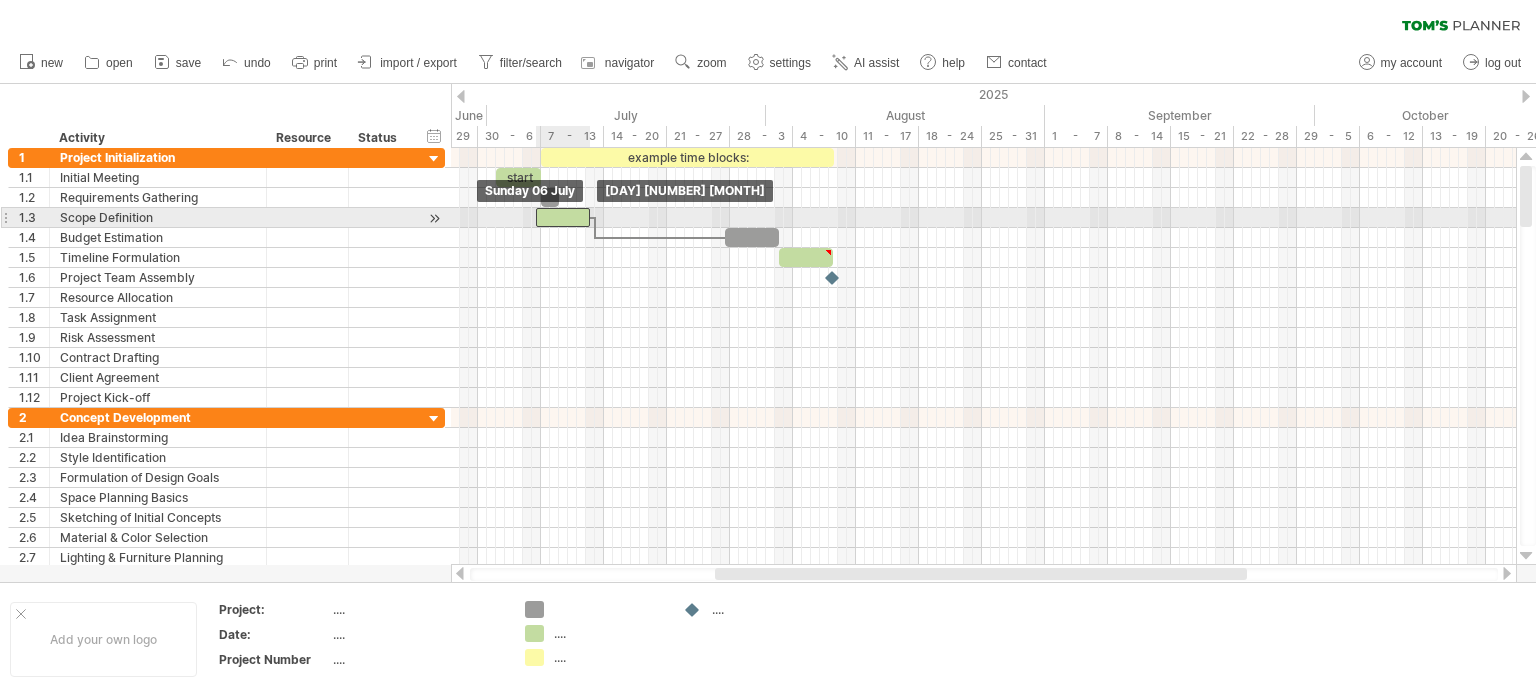 drag, startPoint x: 595, startPoint y: 224, endPoint x: 571, endPoint y: 222, distance: 24.083189 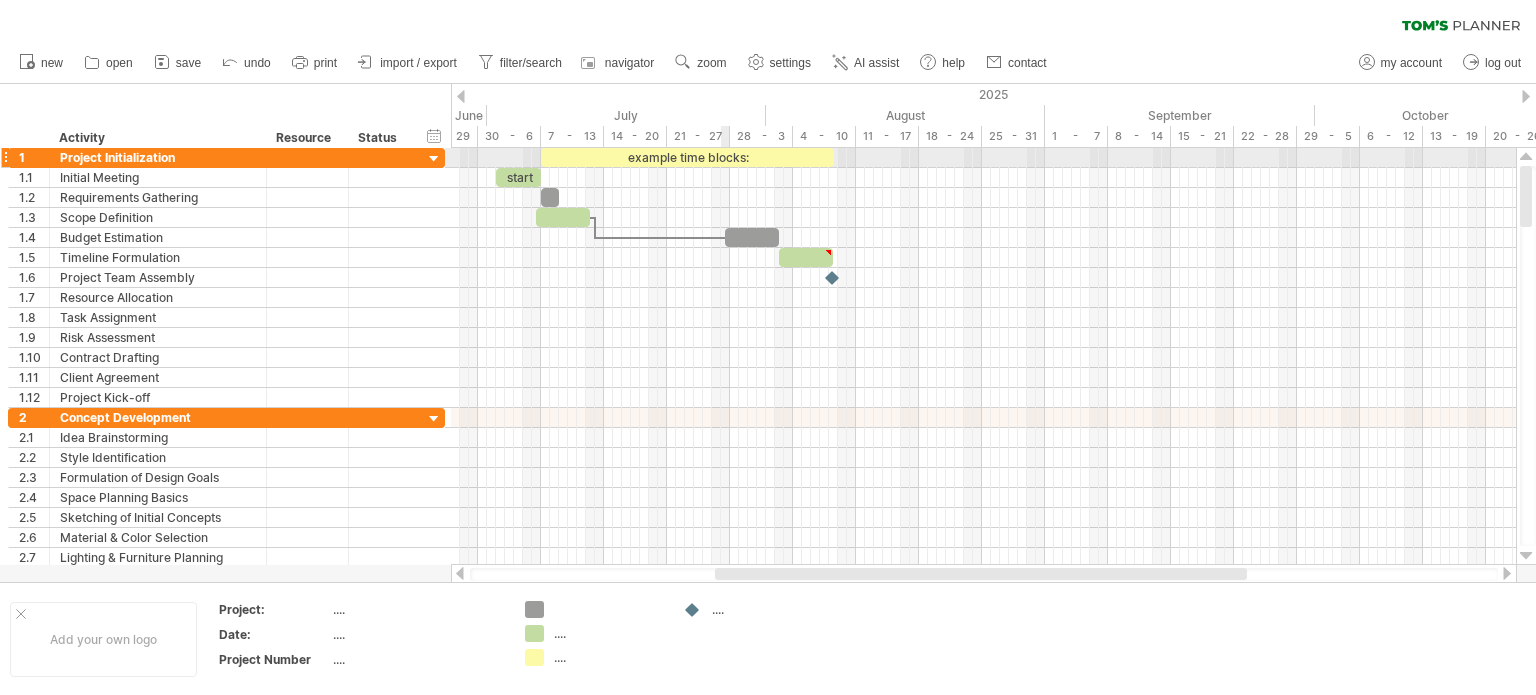 click on "example time blocks:" at bounding box center [687, 157] 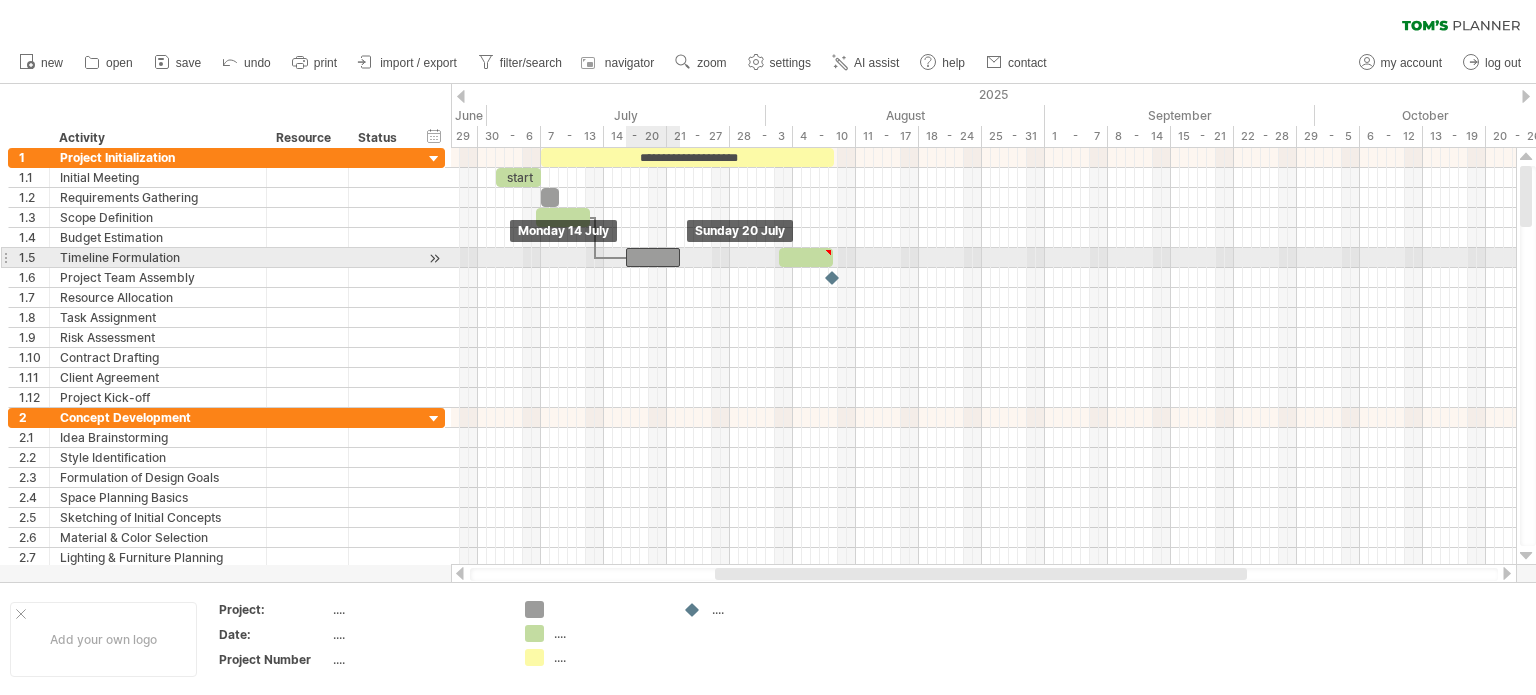 drag, startPoint x: 749, startPoint y: 236, endPoint x: 653, endPoint y: 252, distance: 97.3242 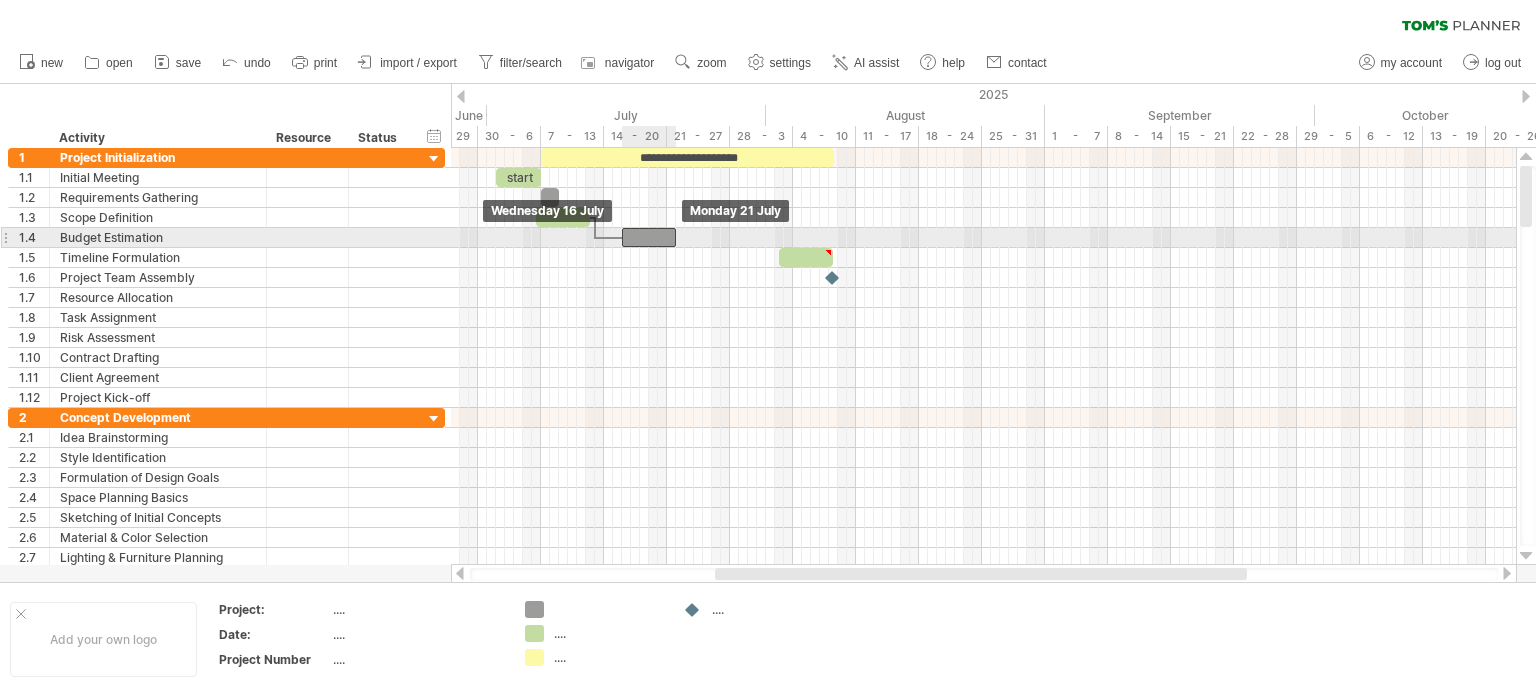 drag, startPoint x: 651, startPoint y: 254, endPoint x: 648, endPoint y: 229, distance: 25.179358 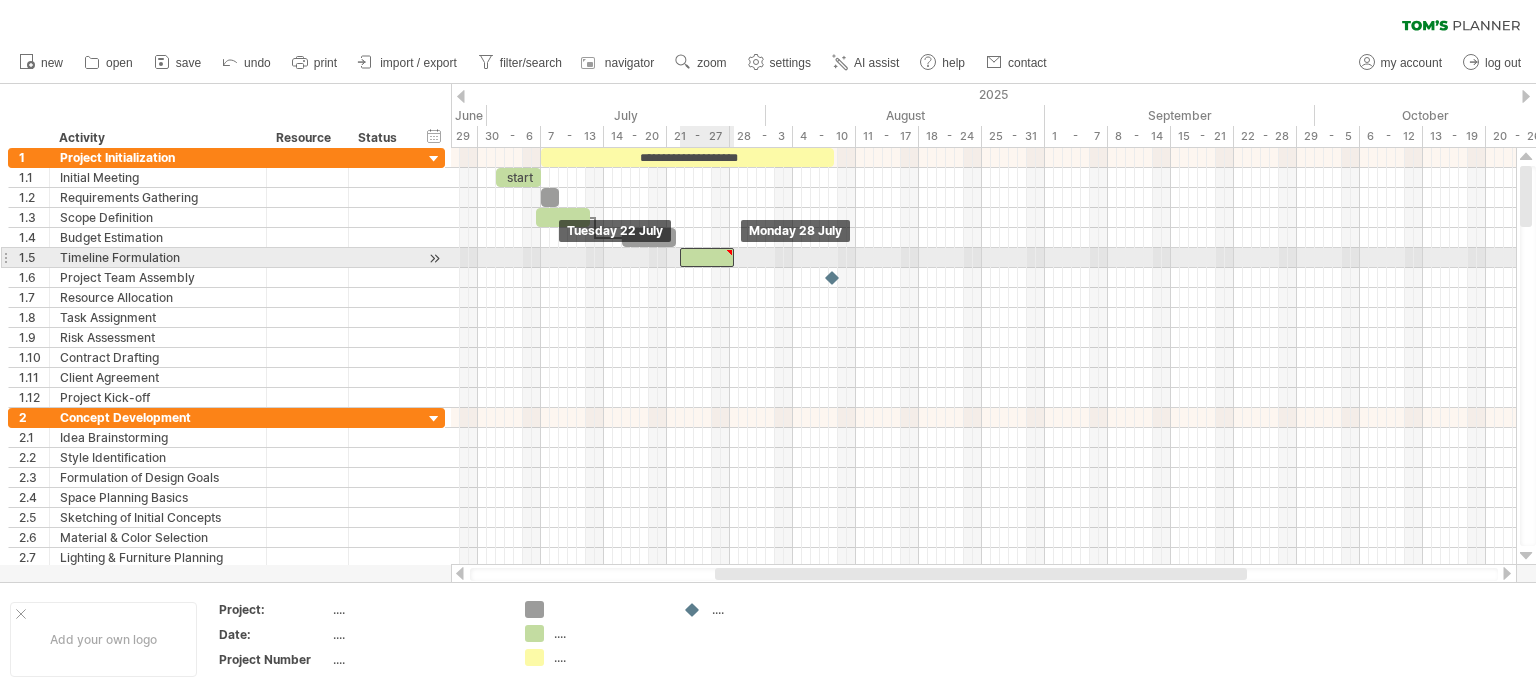 drag, startPoint x: 739, startPoint y: 254, endPoint x: 692, endPoint y: 260, distance: 47.38143 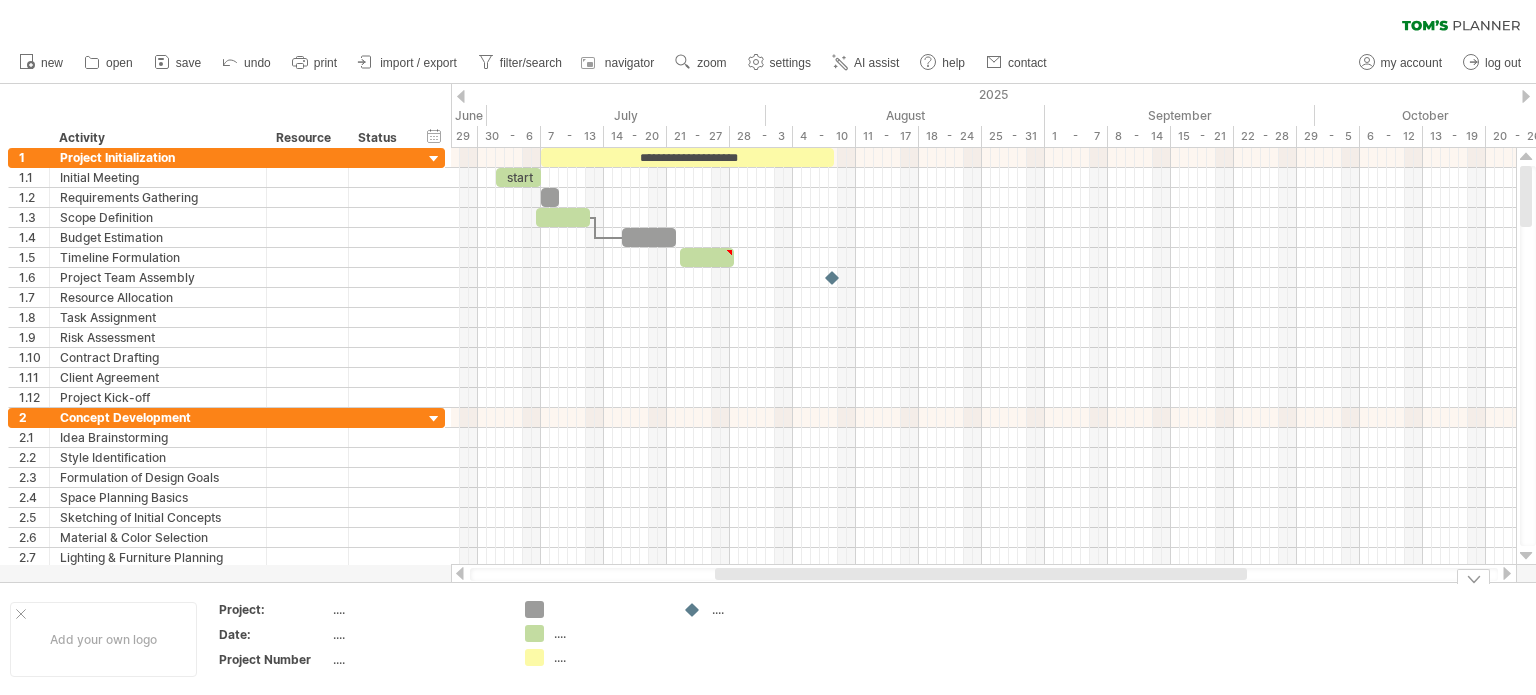 click on "...." at bounding box center [608, 609] 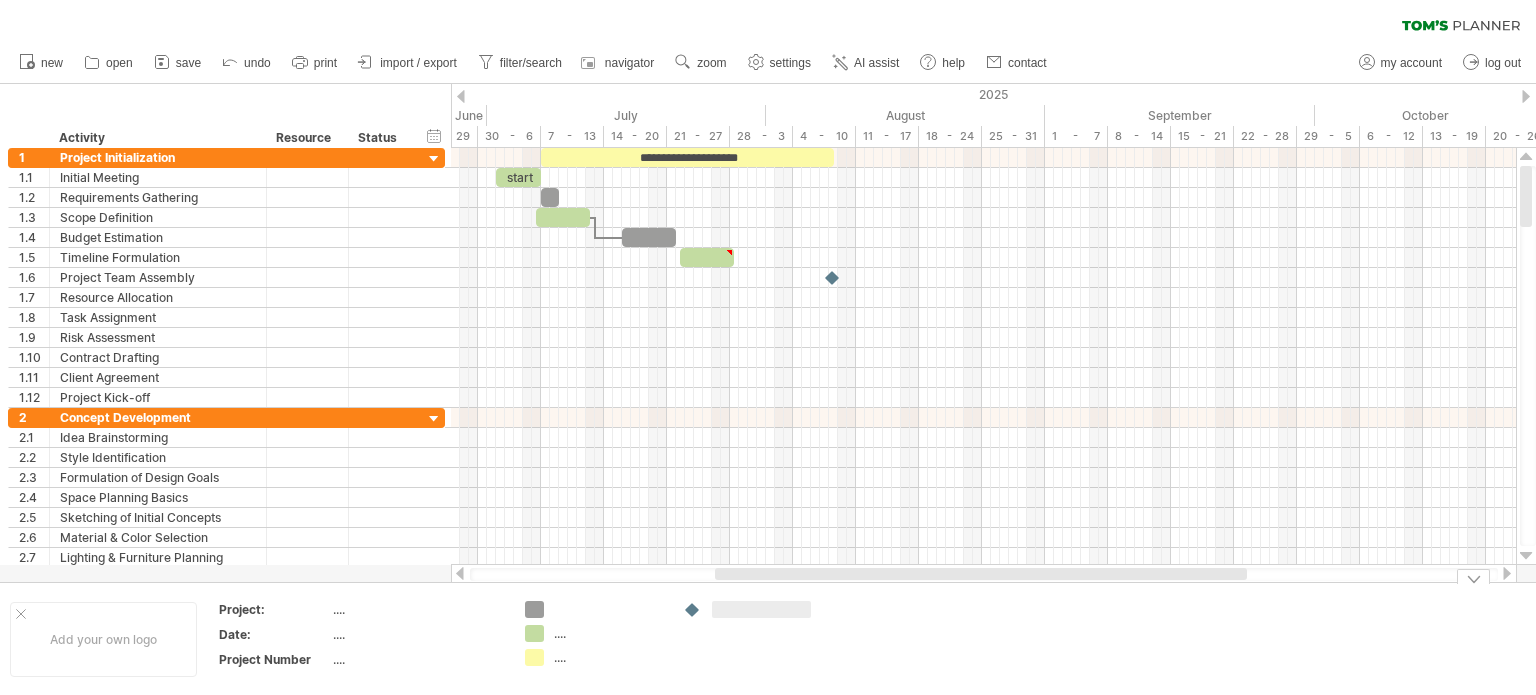 click at bounding box center (761, 609) 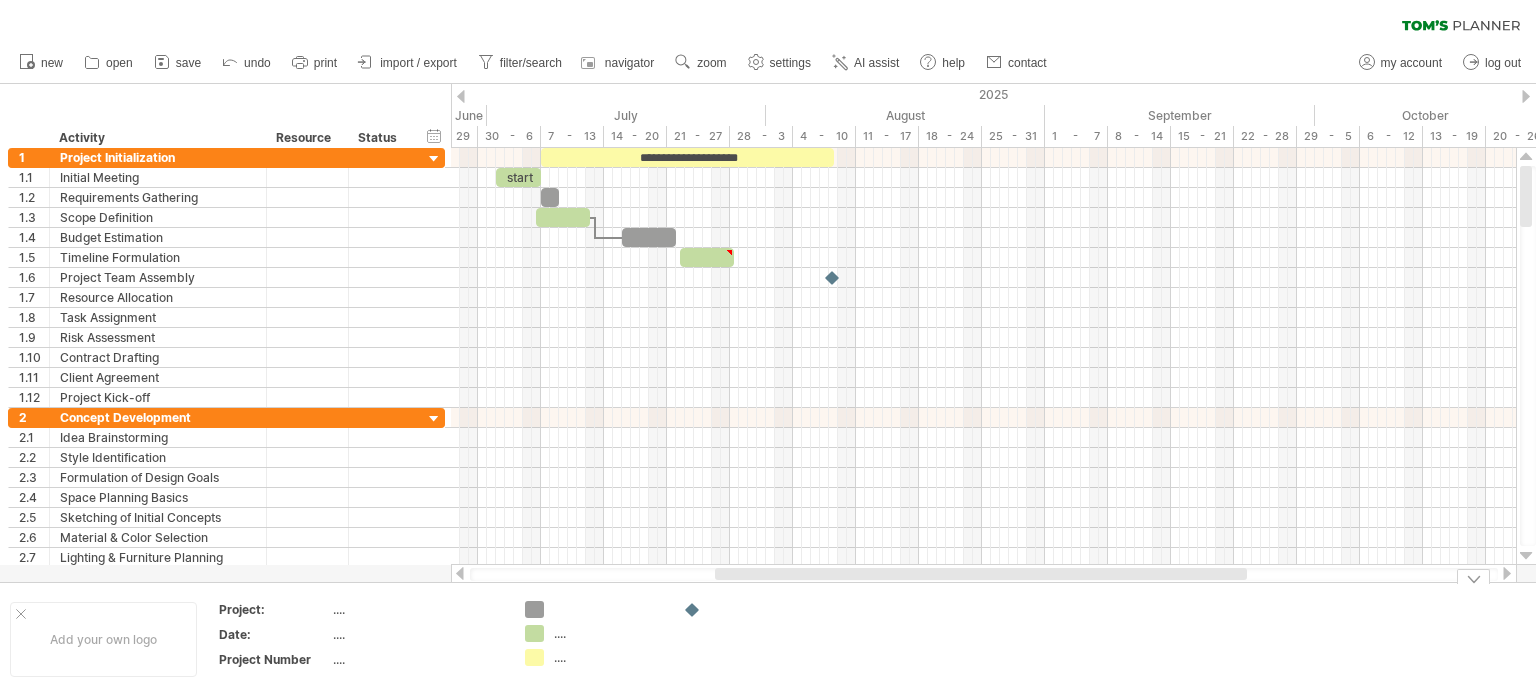 click on ".... ...." at bounding box center [594, 639] 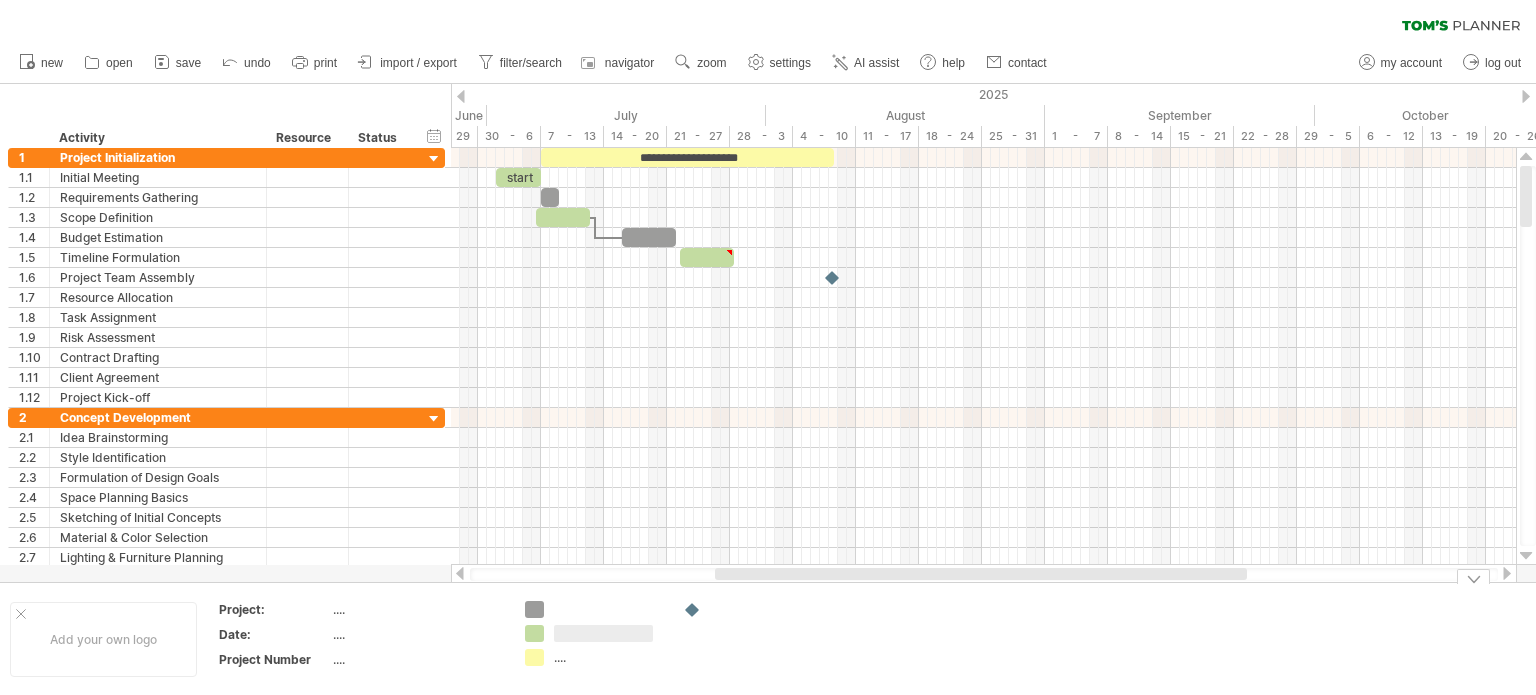 click at bounding box center [752, 639] 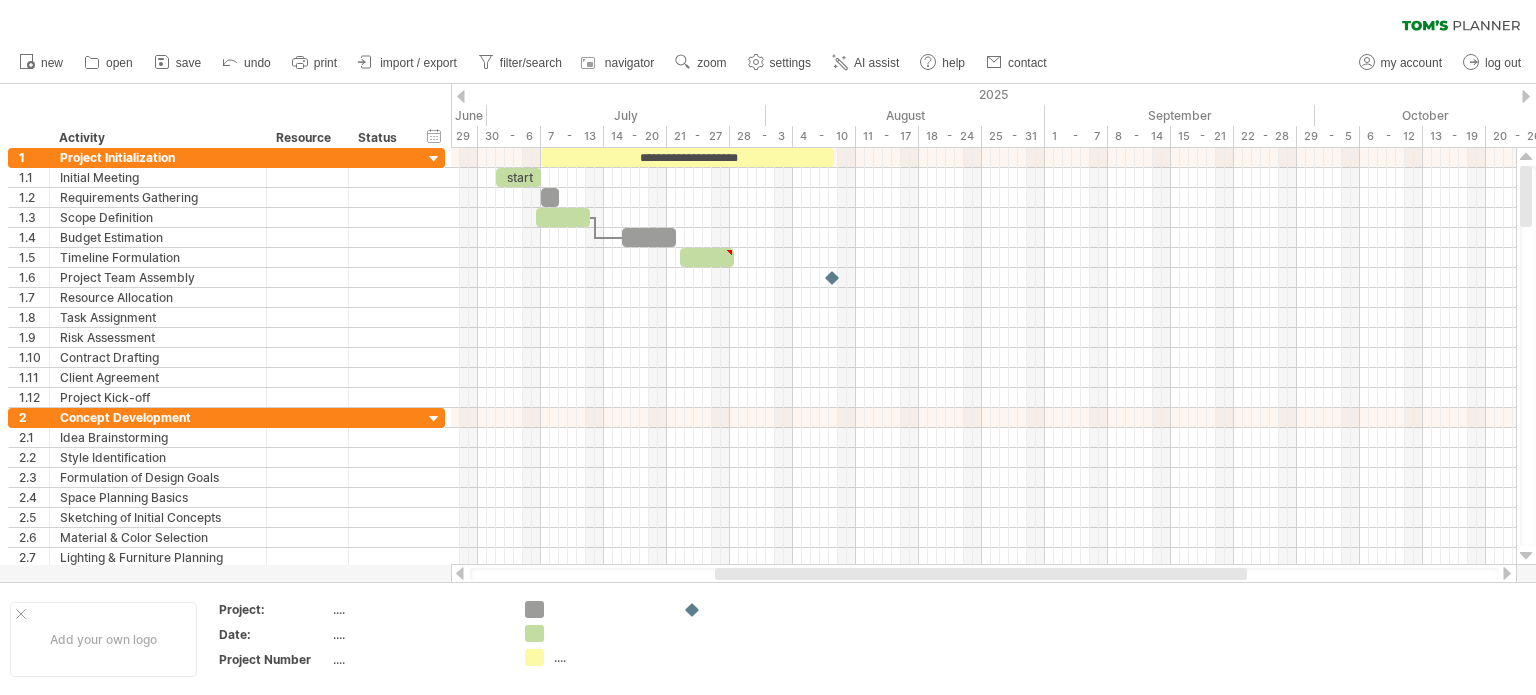 click at bounding box center (1473, 584) 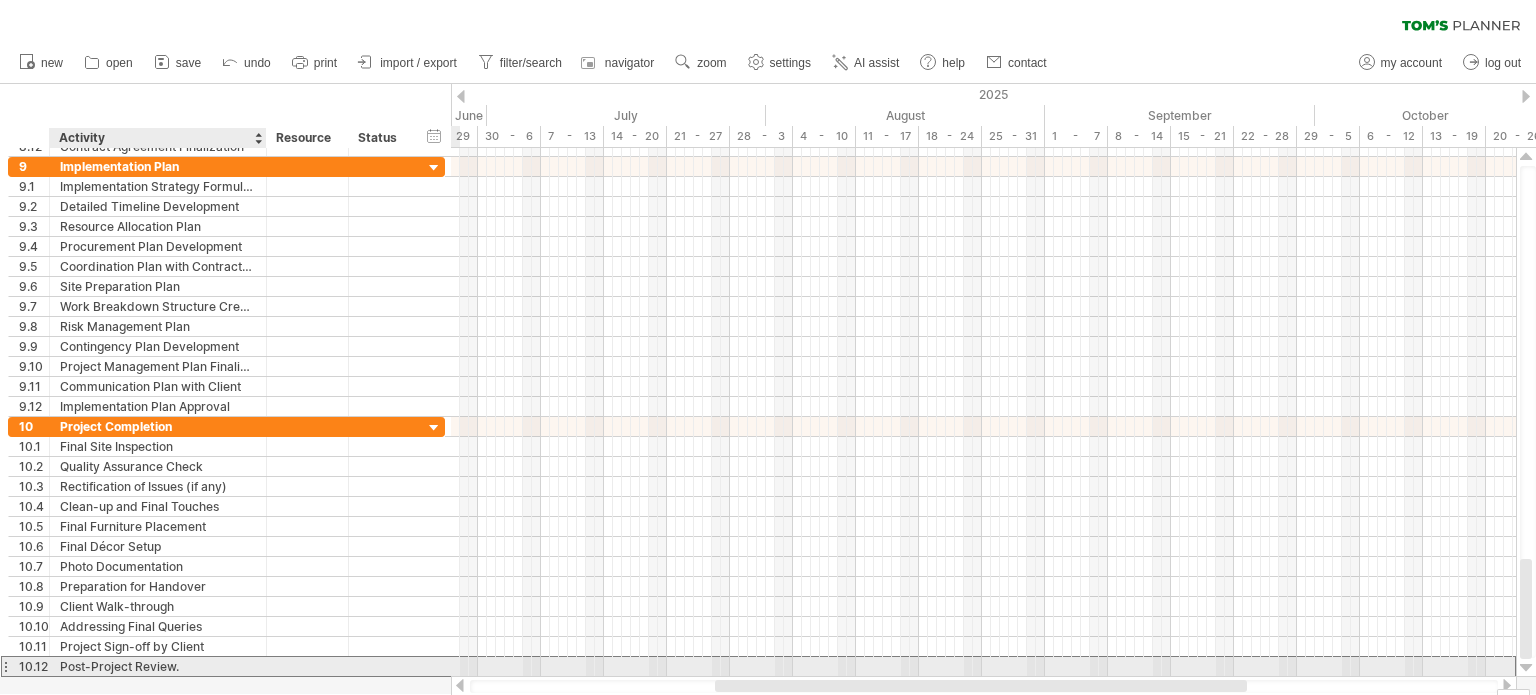 click on "Post-Project Review." at bounding box center [158, 666] 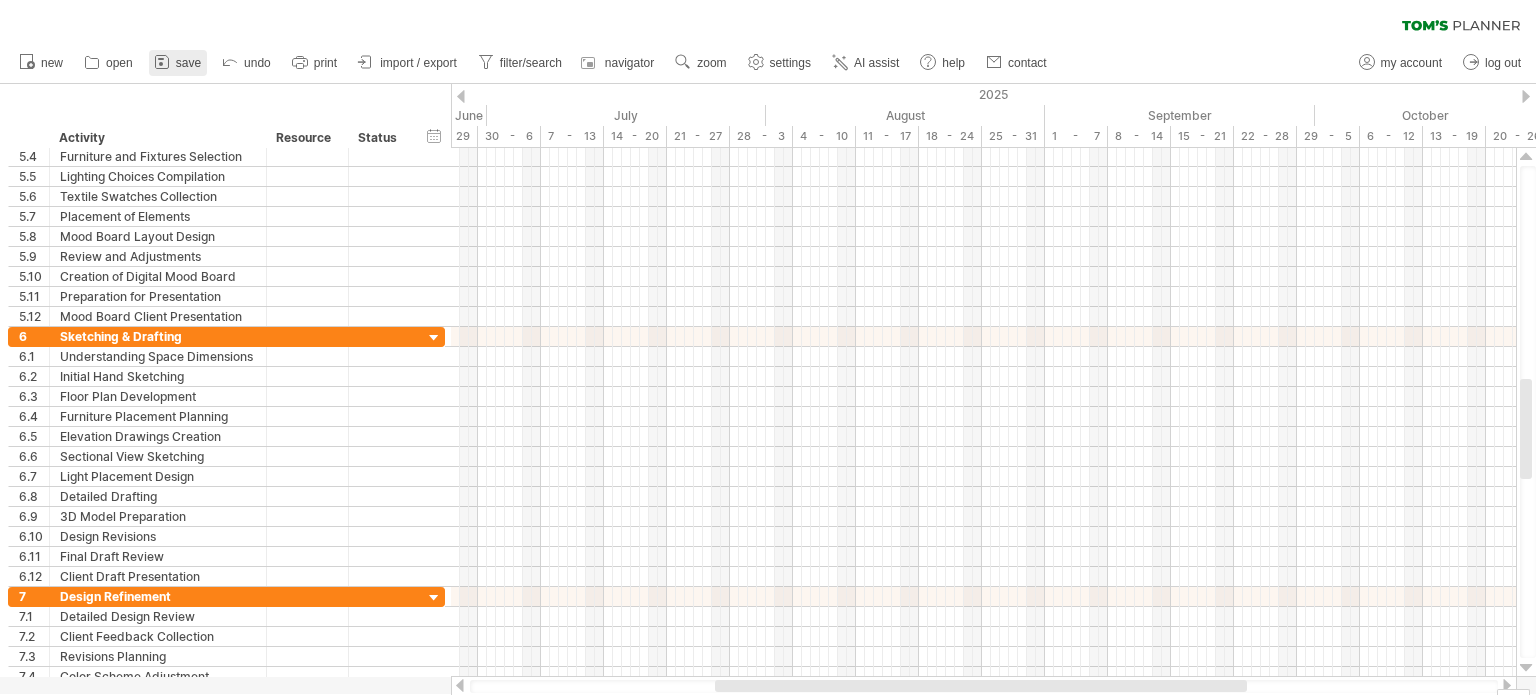 click on "save" at bounding box center (188, 63) 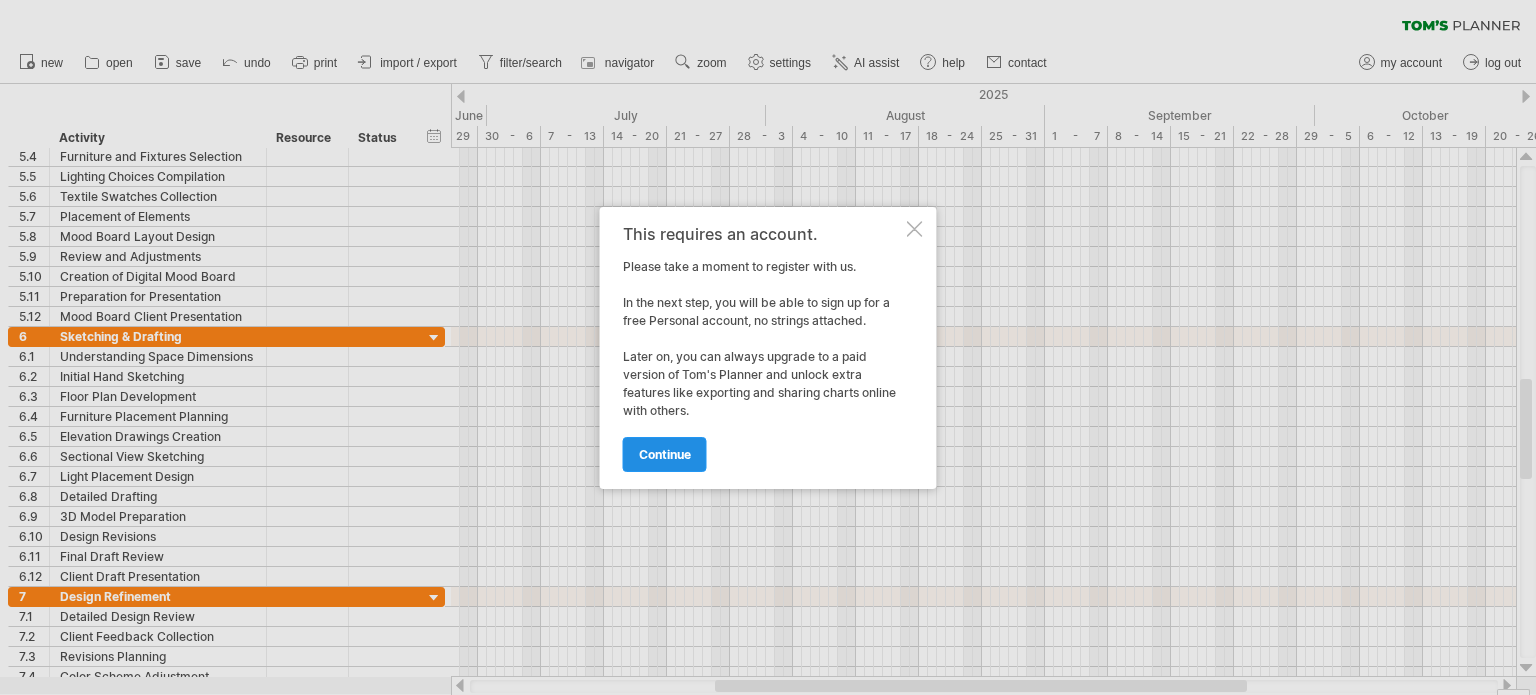 click on "continue" at bounding box center [665, 454] 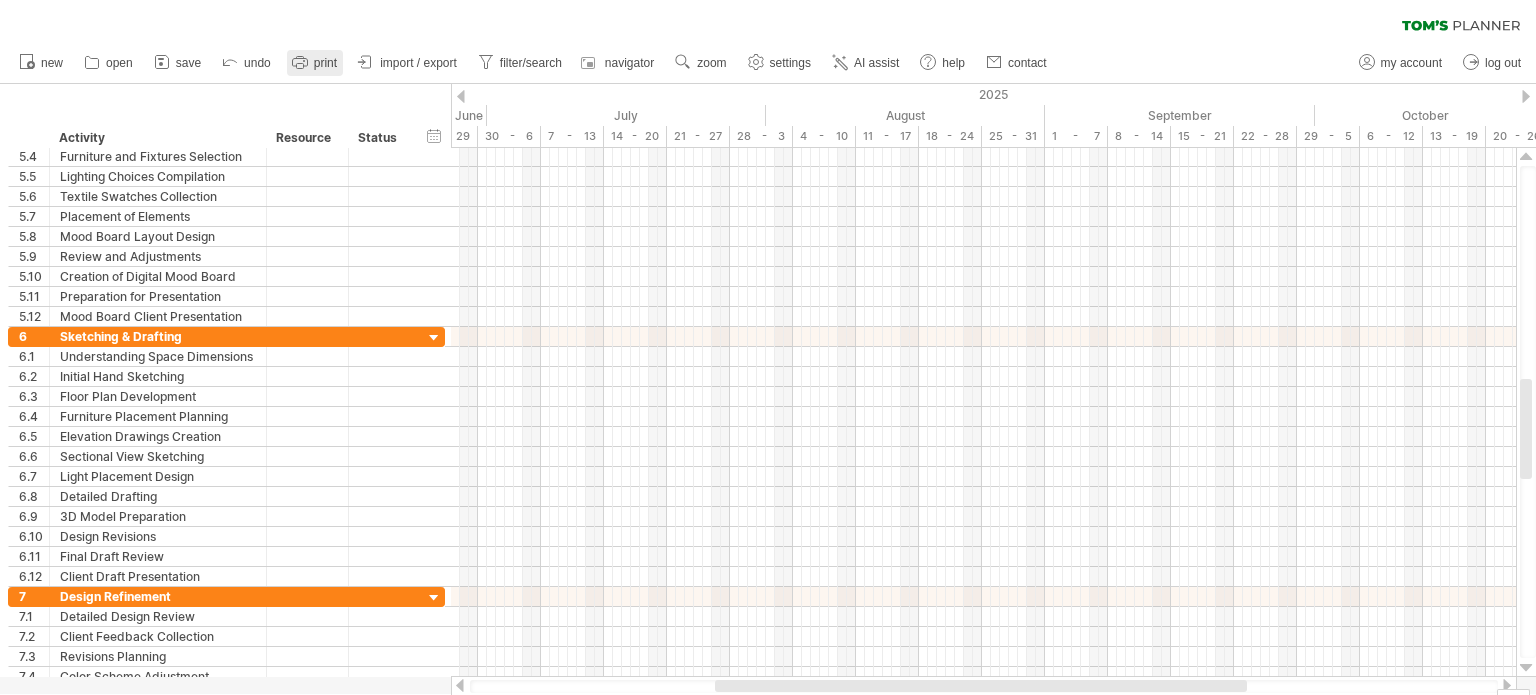 click at bounding box center [300, 62] 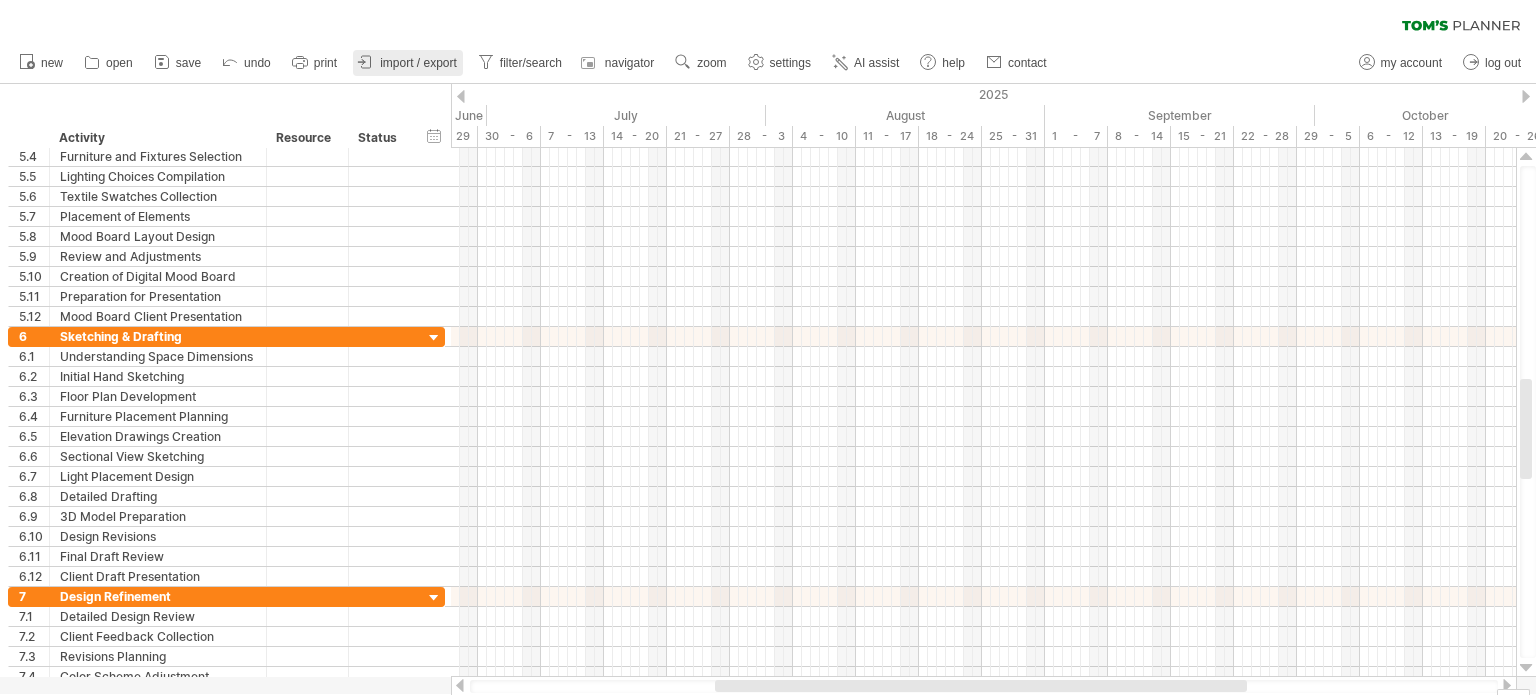 click on "import / export" at bounding box center [418, 63] 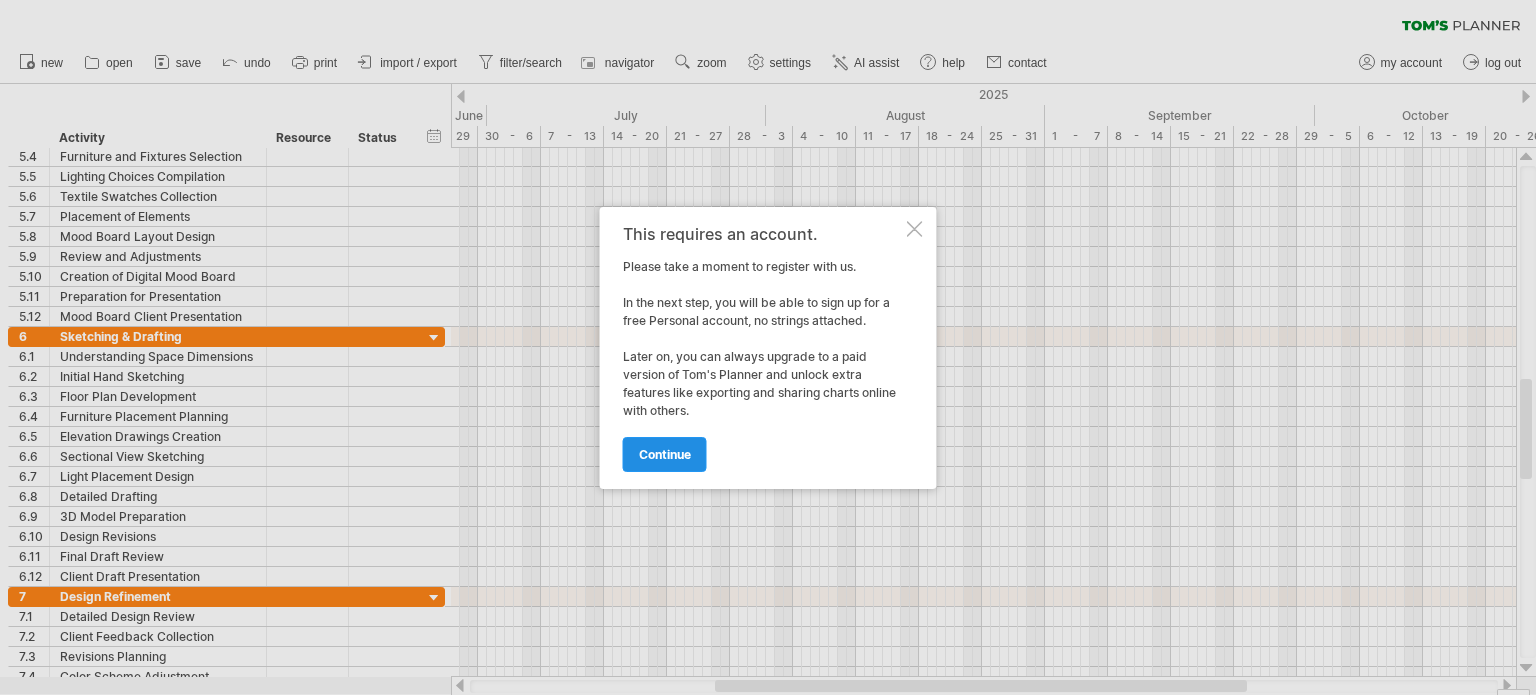 click on "continue" at bounding box center [665, 454] 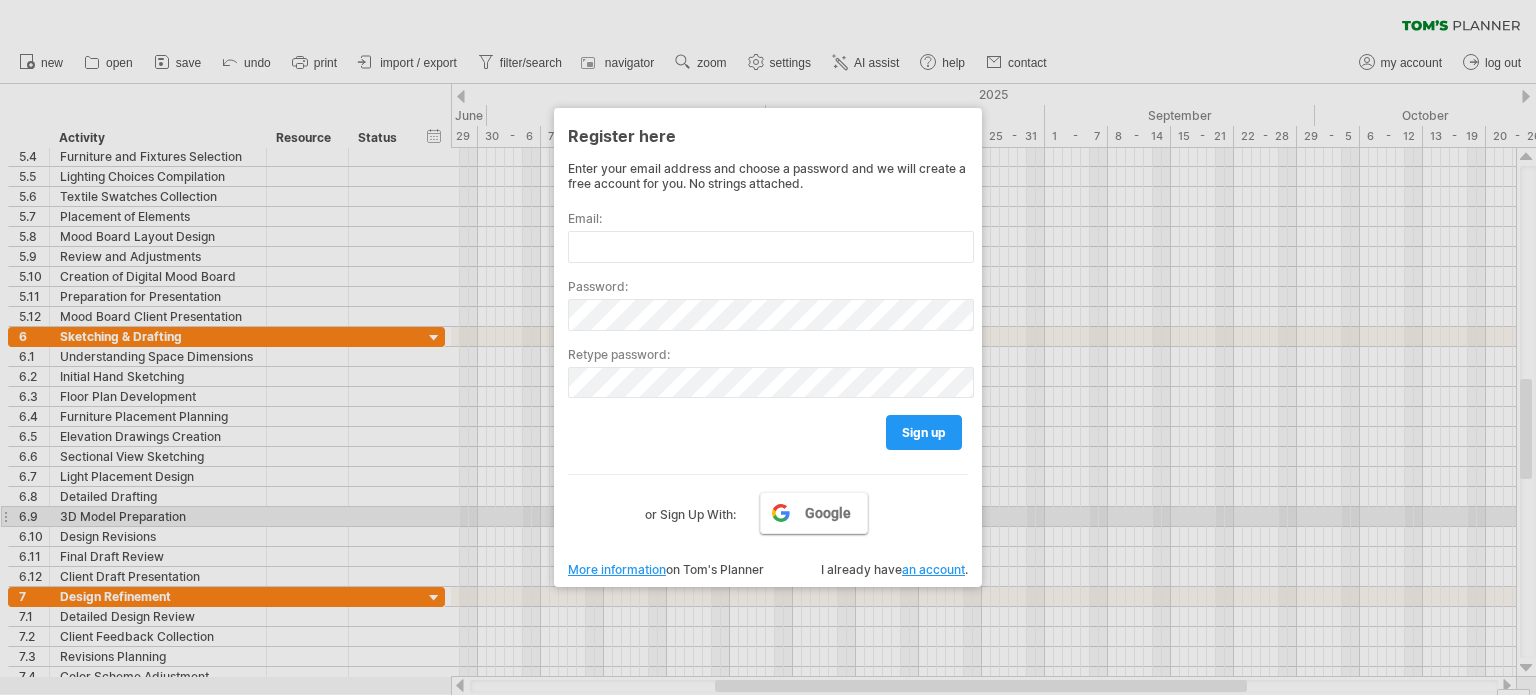 click on "Google" at bounding box center (828, 513) 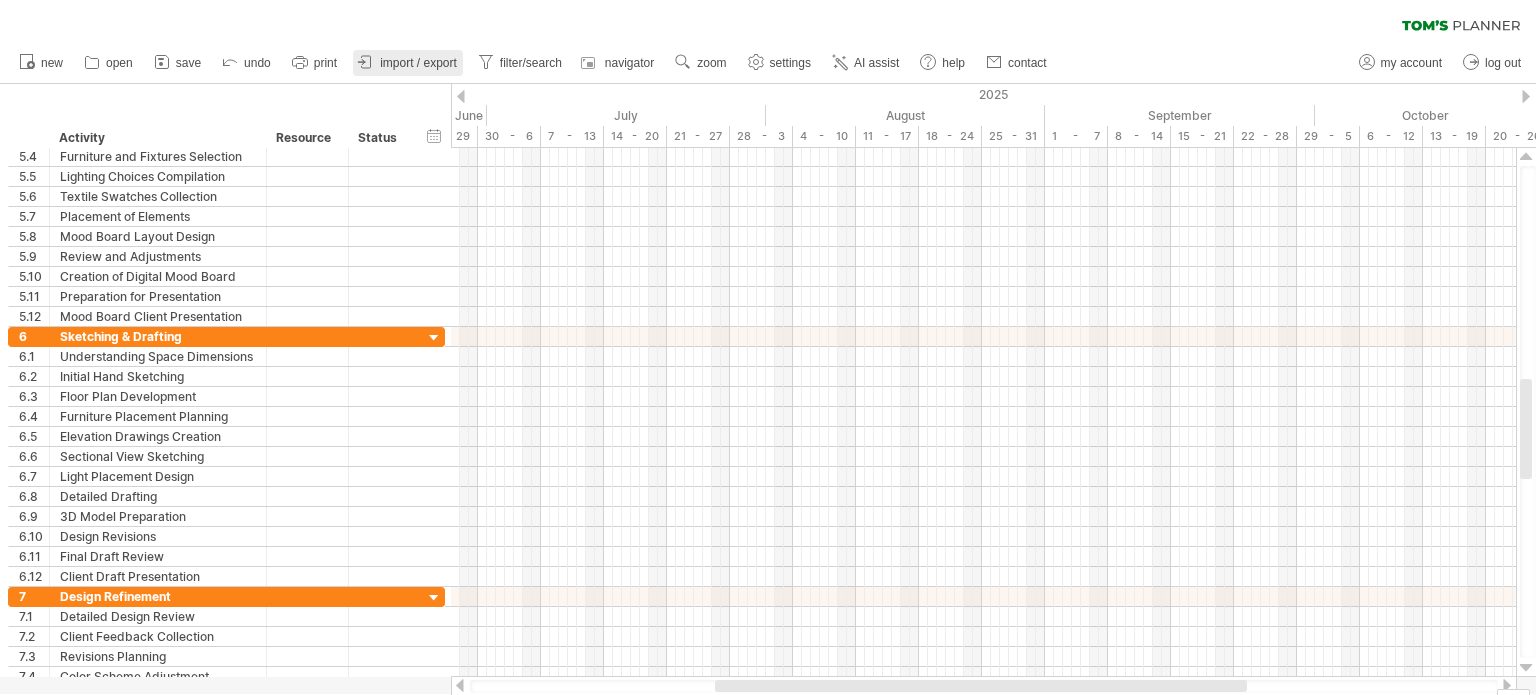 click at bounding box center [366, 62] 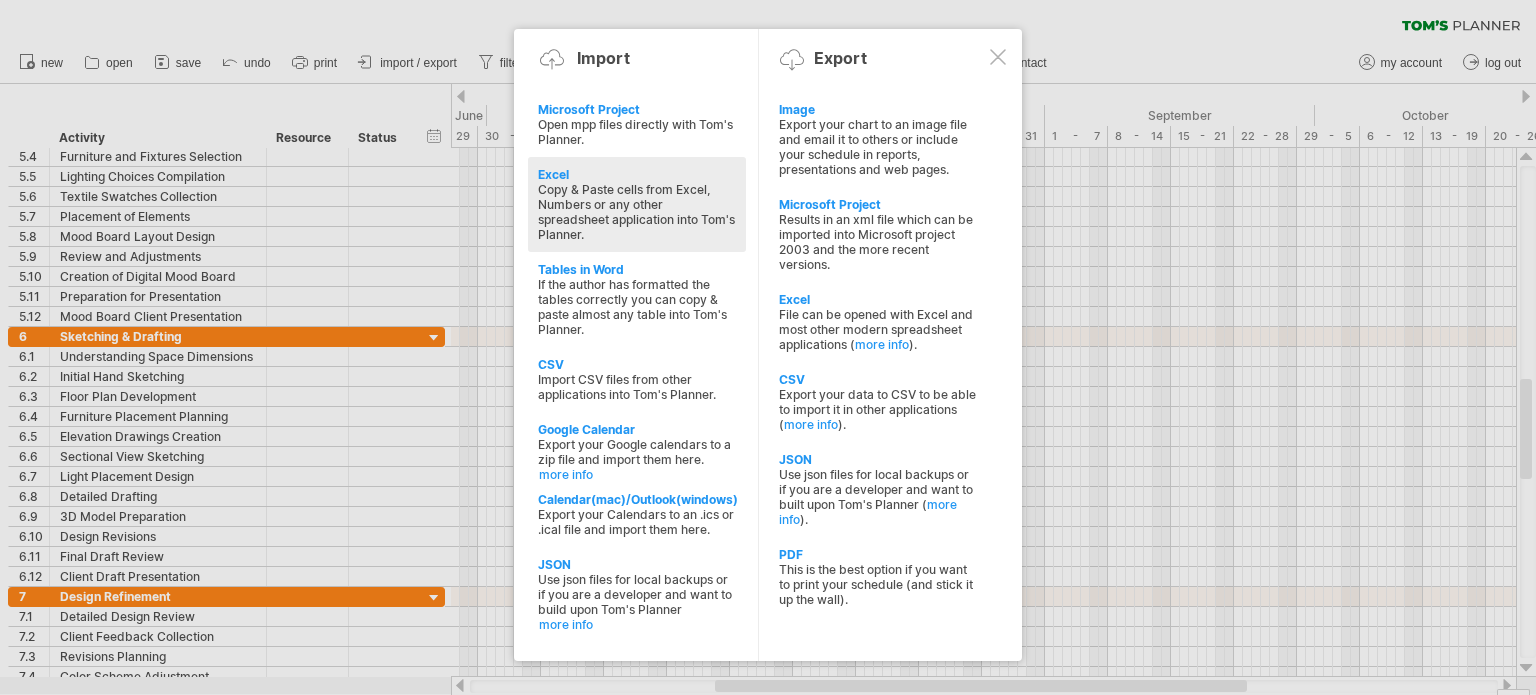 click on "Copy & Paste cells from Excel, Numbers or any other spreadsheet application into Tom's Planner." at bounding box center (637, 212) 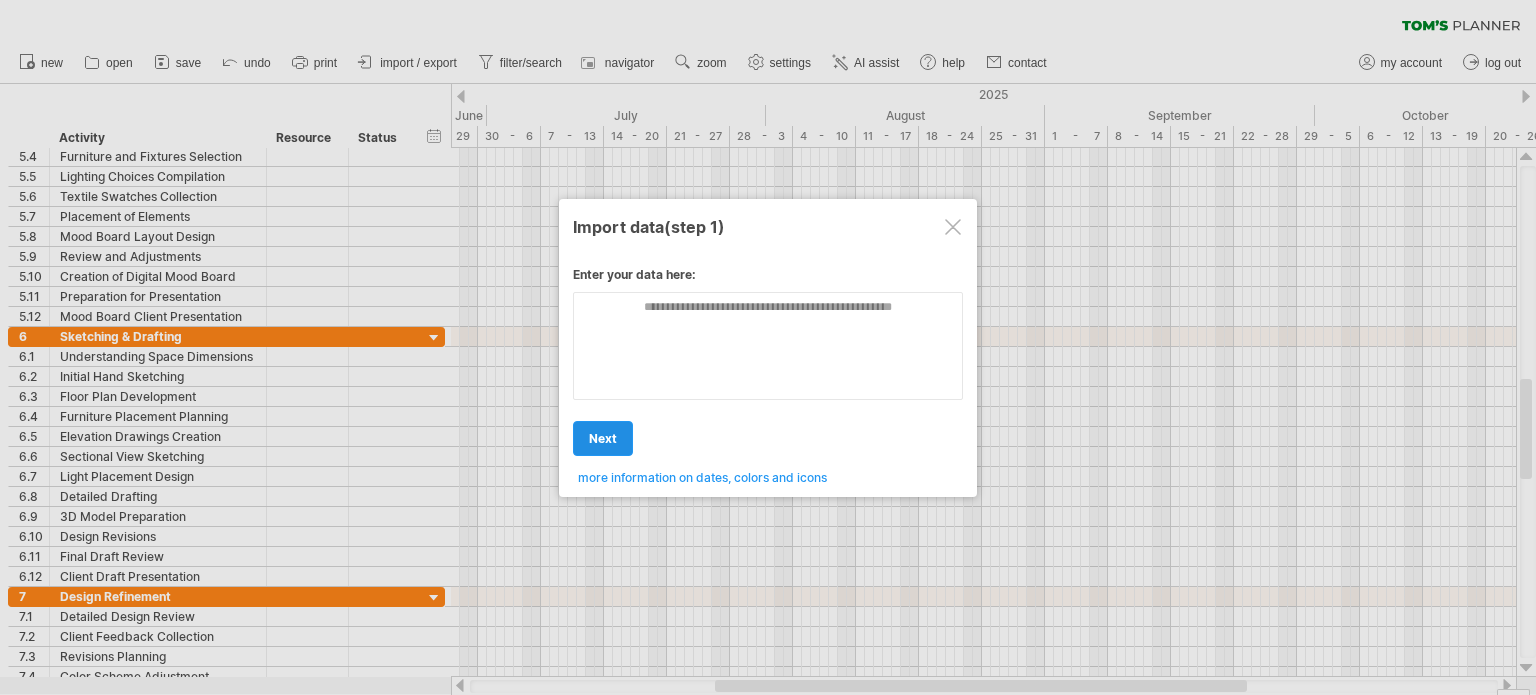 click on "next" at bounding box center (603, 438) 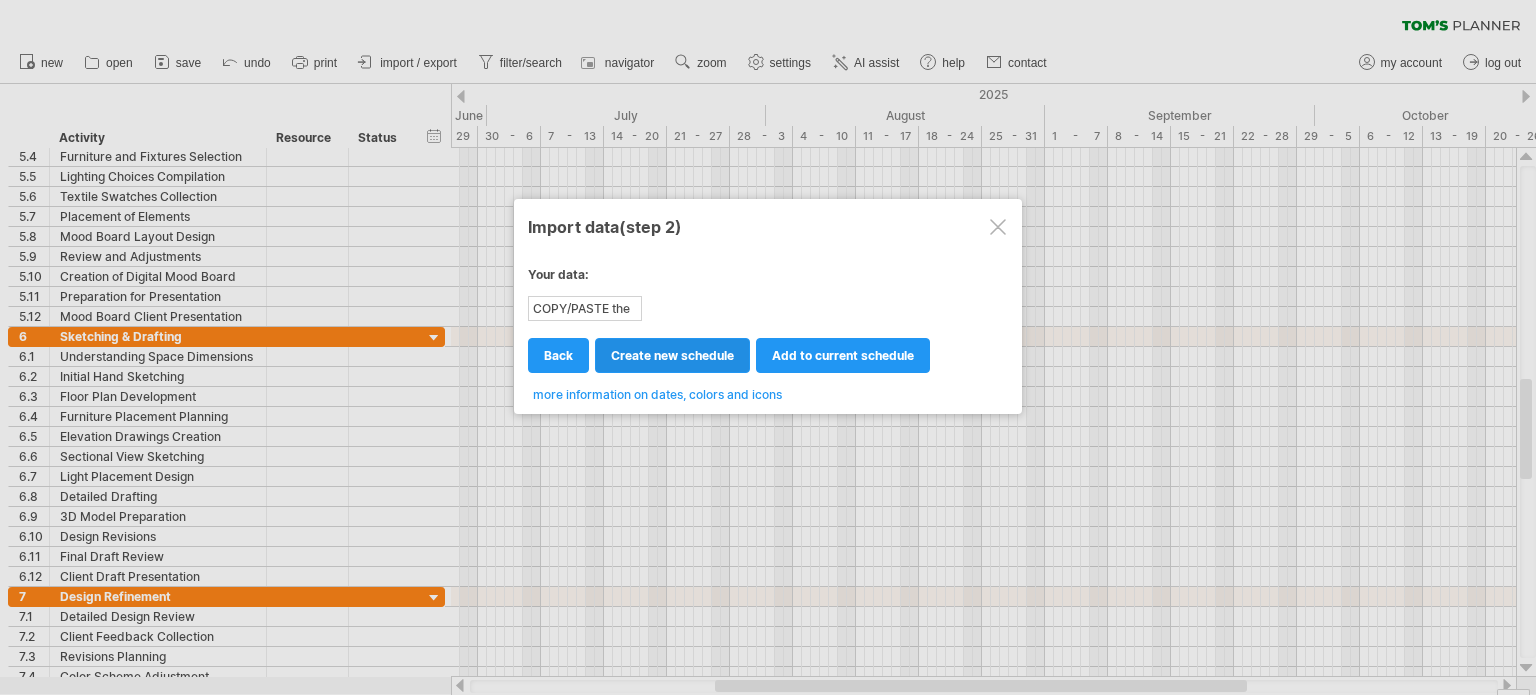 click on "create new schedule" at bounding box center [672, 355] 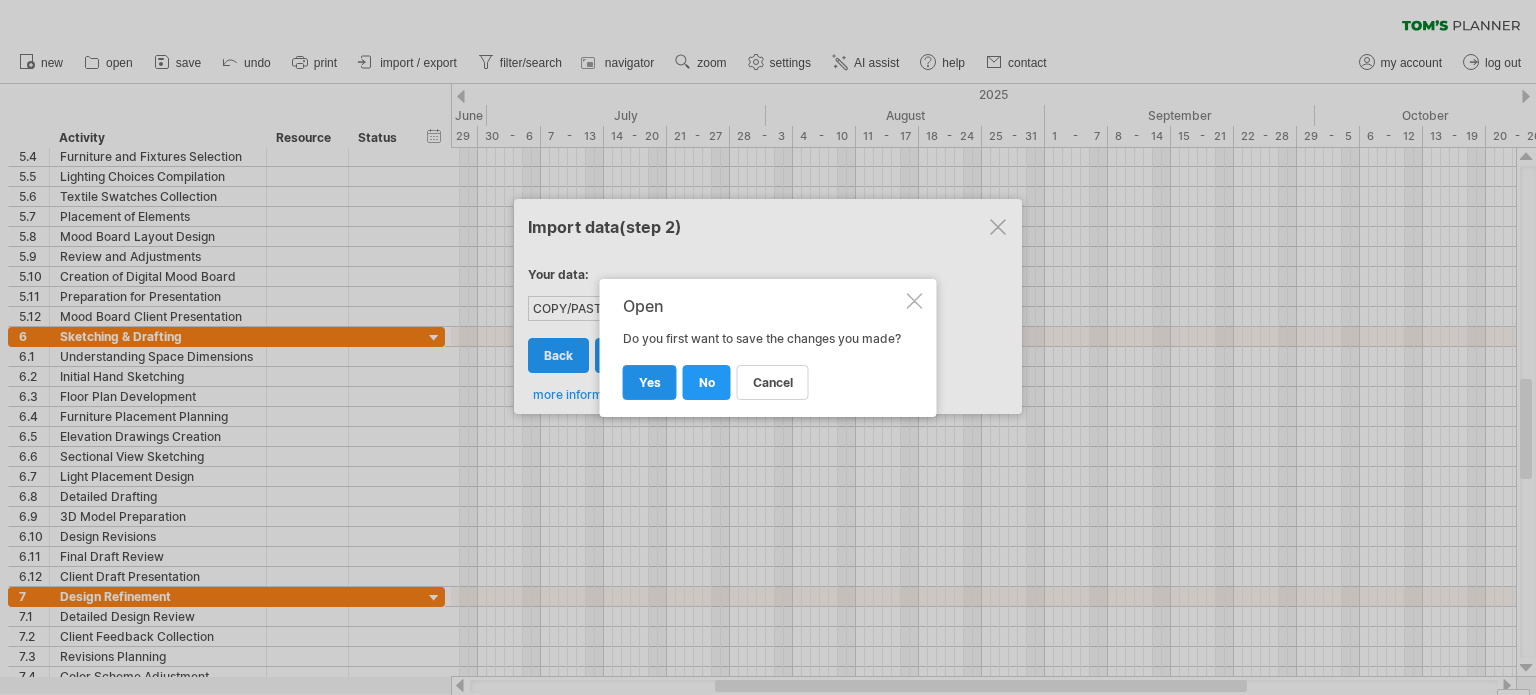 click on "yes" at bounding box center [650, 382] 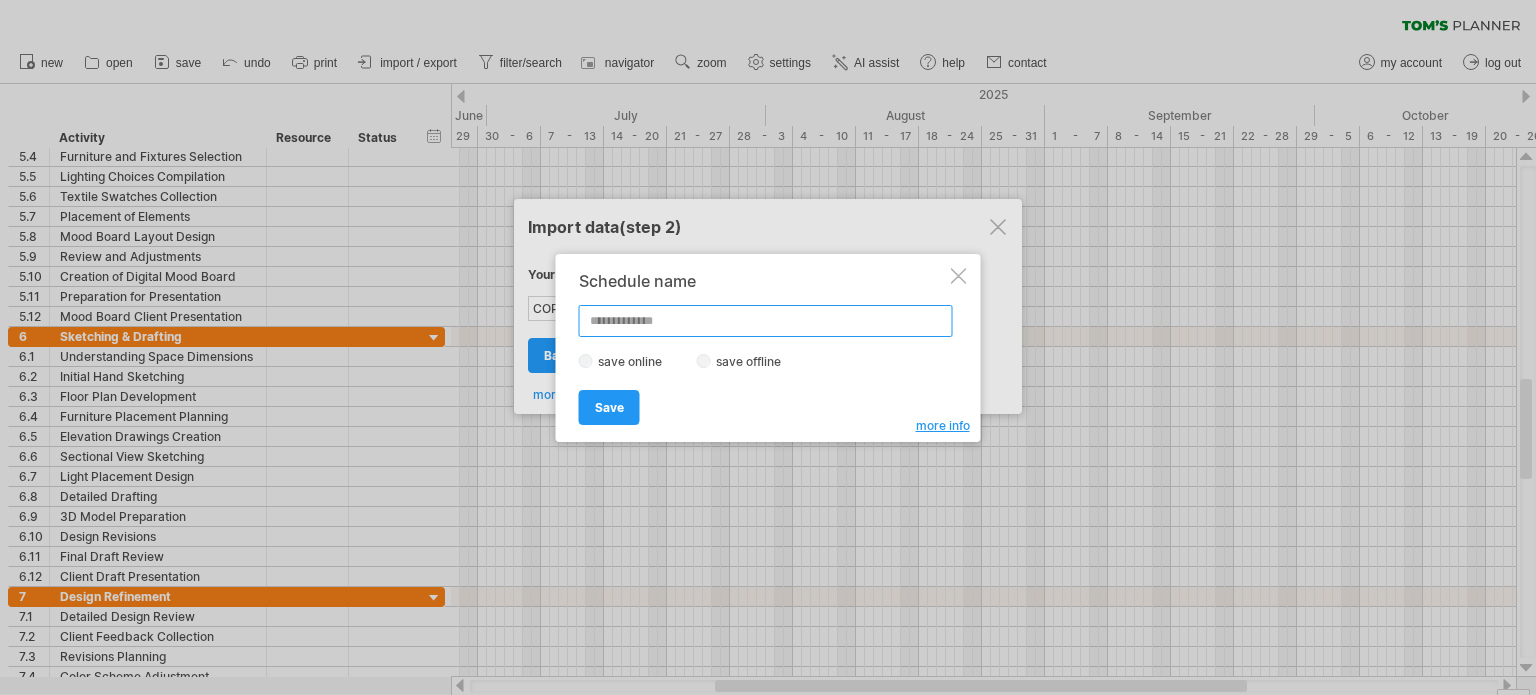 click at bounding box center [766, 321] 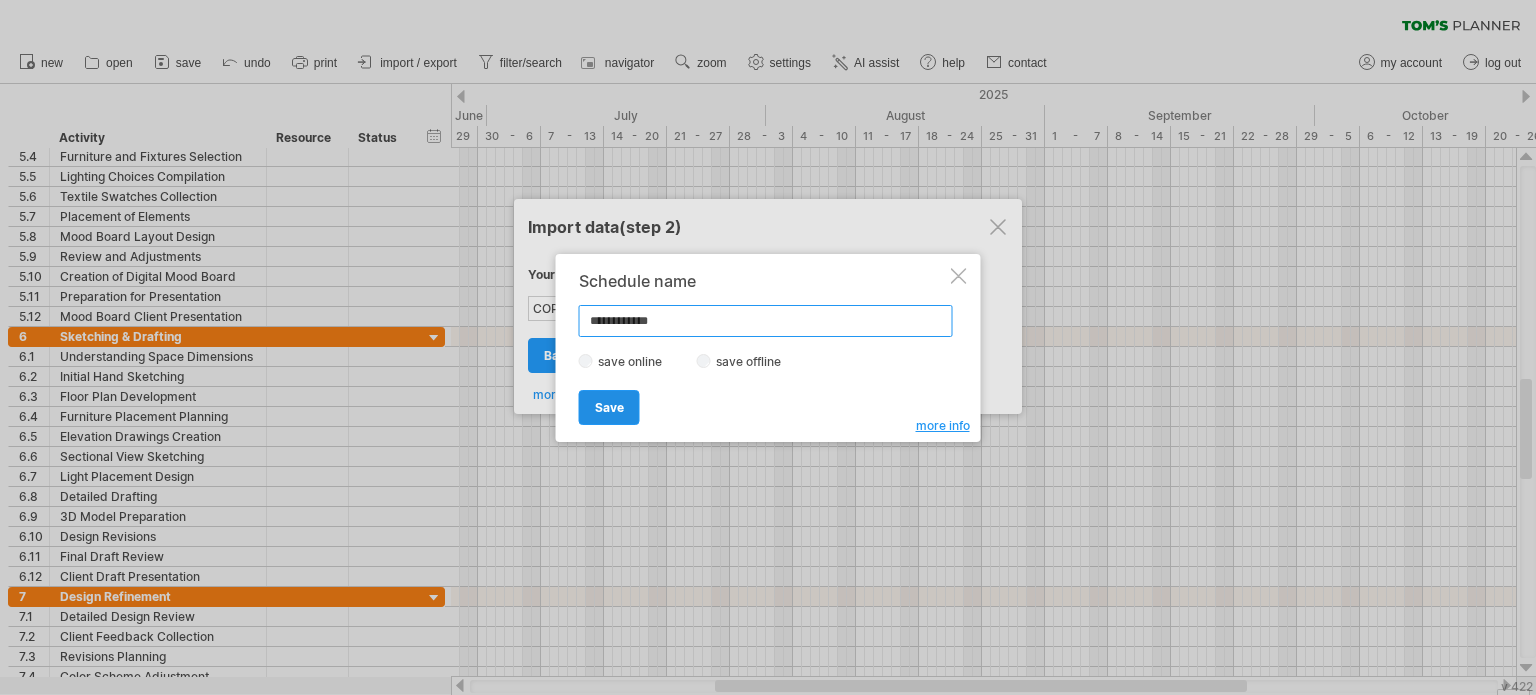 type on "**********" 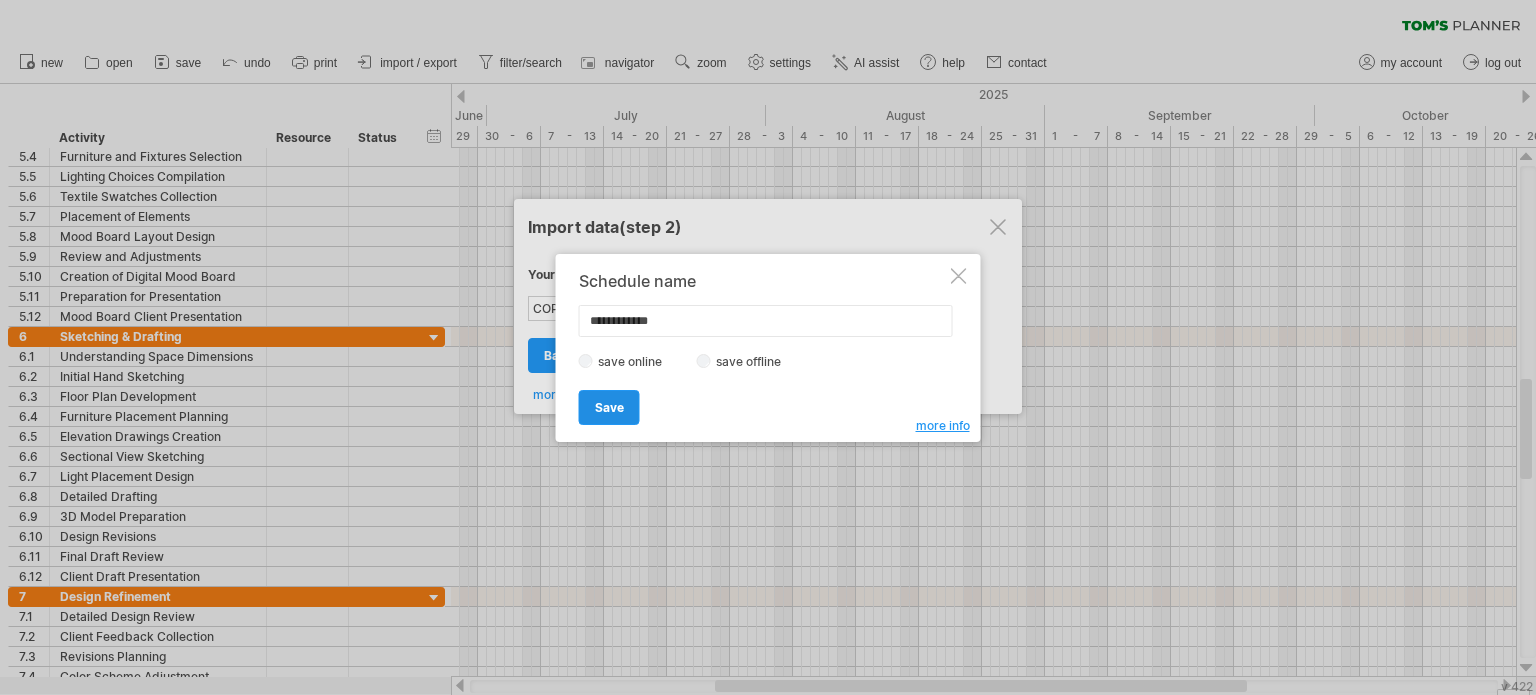 click on "Save" at bounding box center [609, 407] 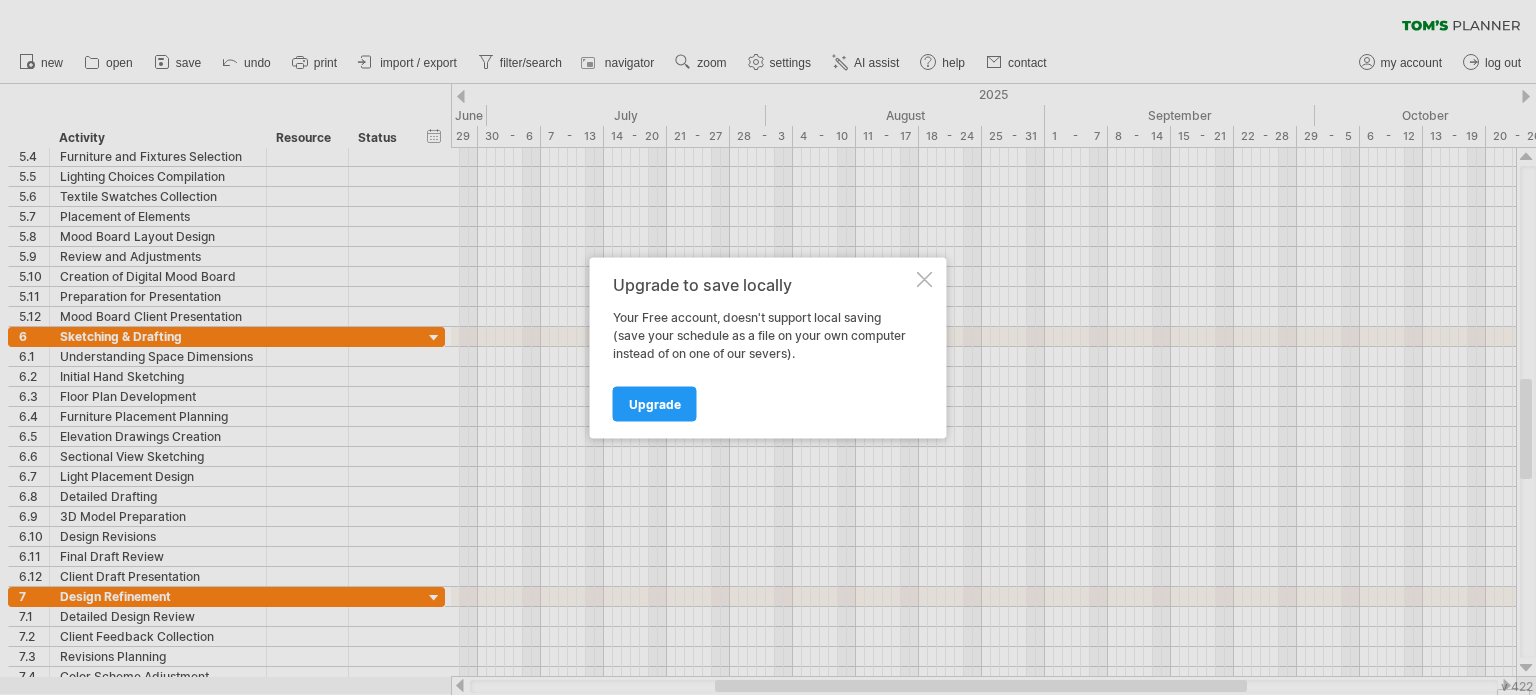 click at bounding box center [925, 279] 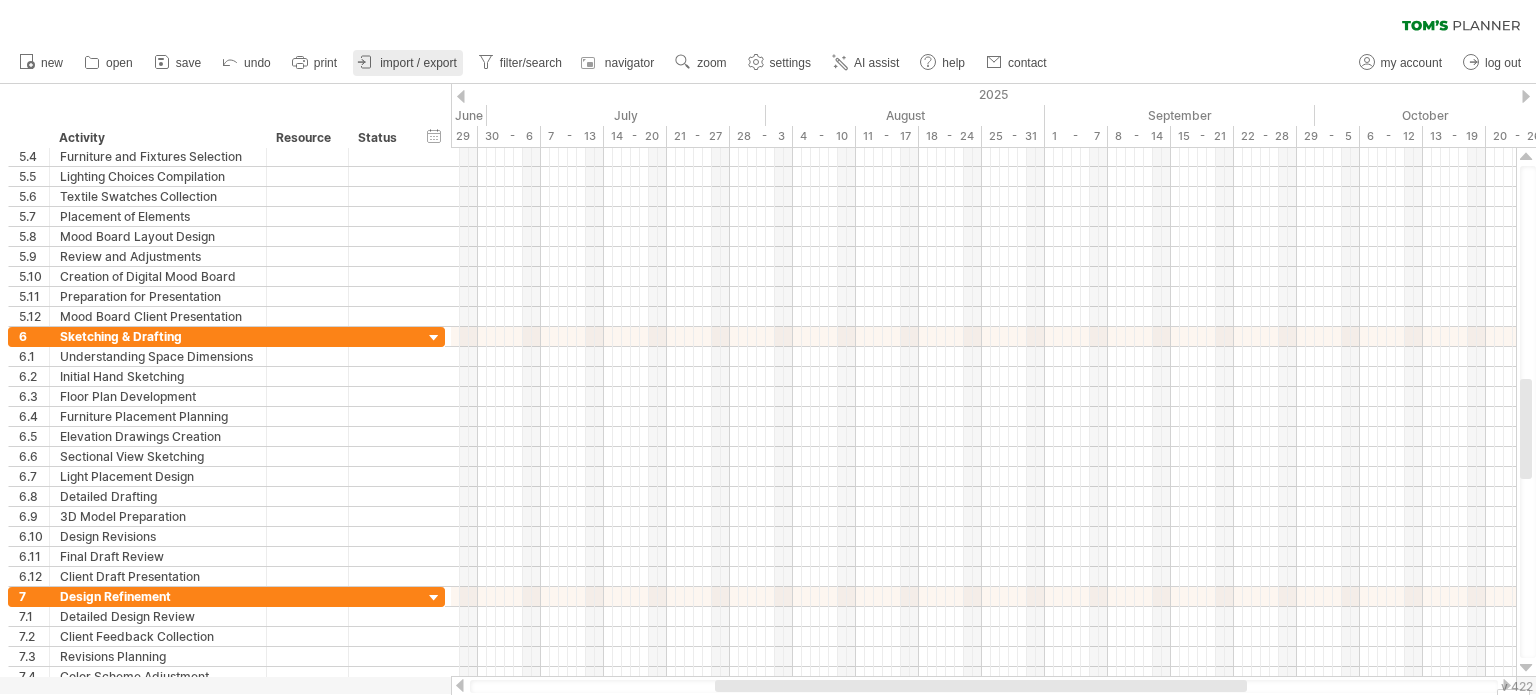 click on "import / export" at bounding box center [418, 63] 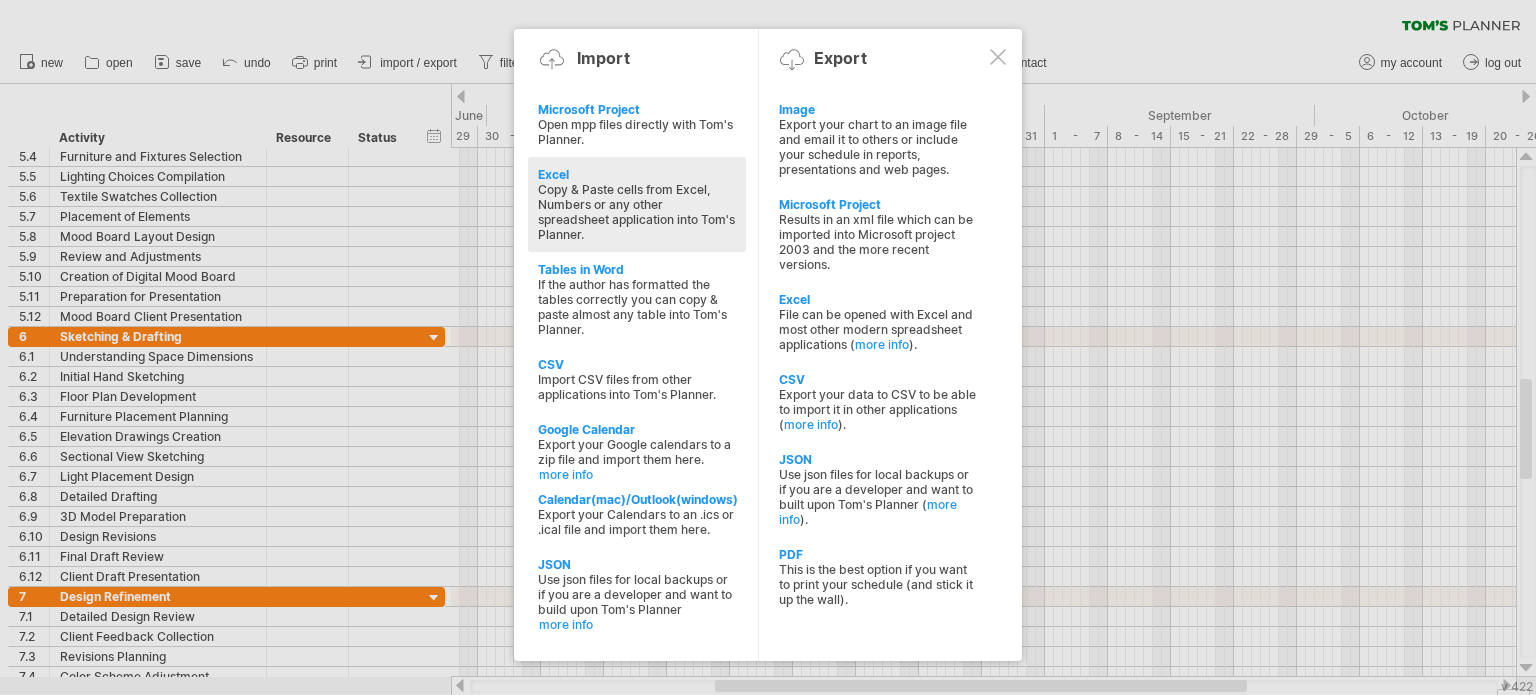 click on "Copy & Paste cells from Excel, Numbers or any other spreadsheet application into Tom's Planner." at bounding box center [637, 212] 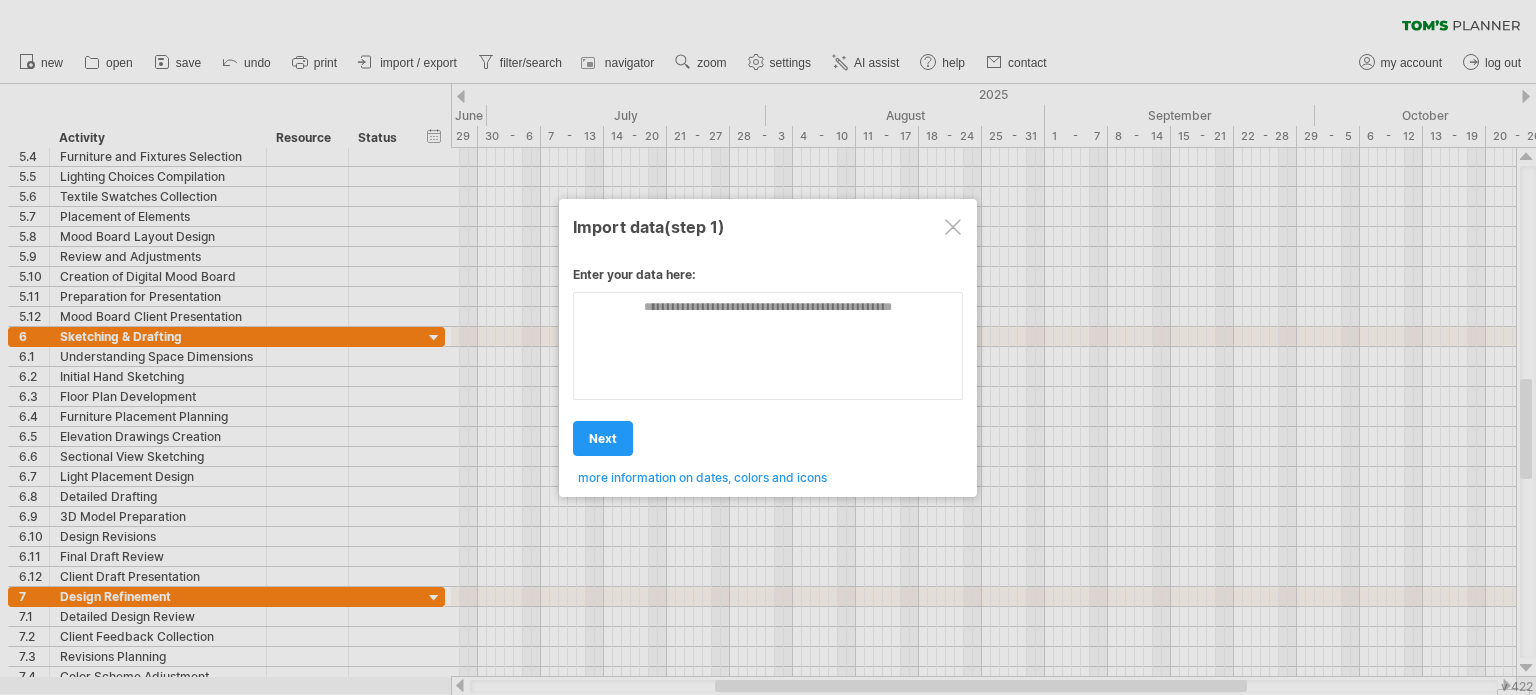 drag, startPoint x: 948, startPoint y: 232, endPoint x: 924, endPoint y: 231, distance: 24.020824 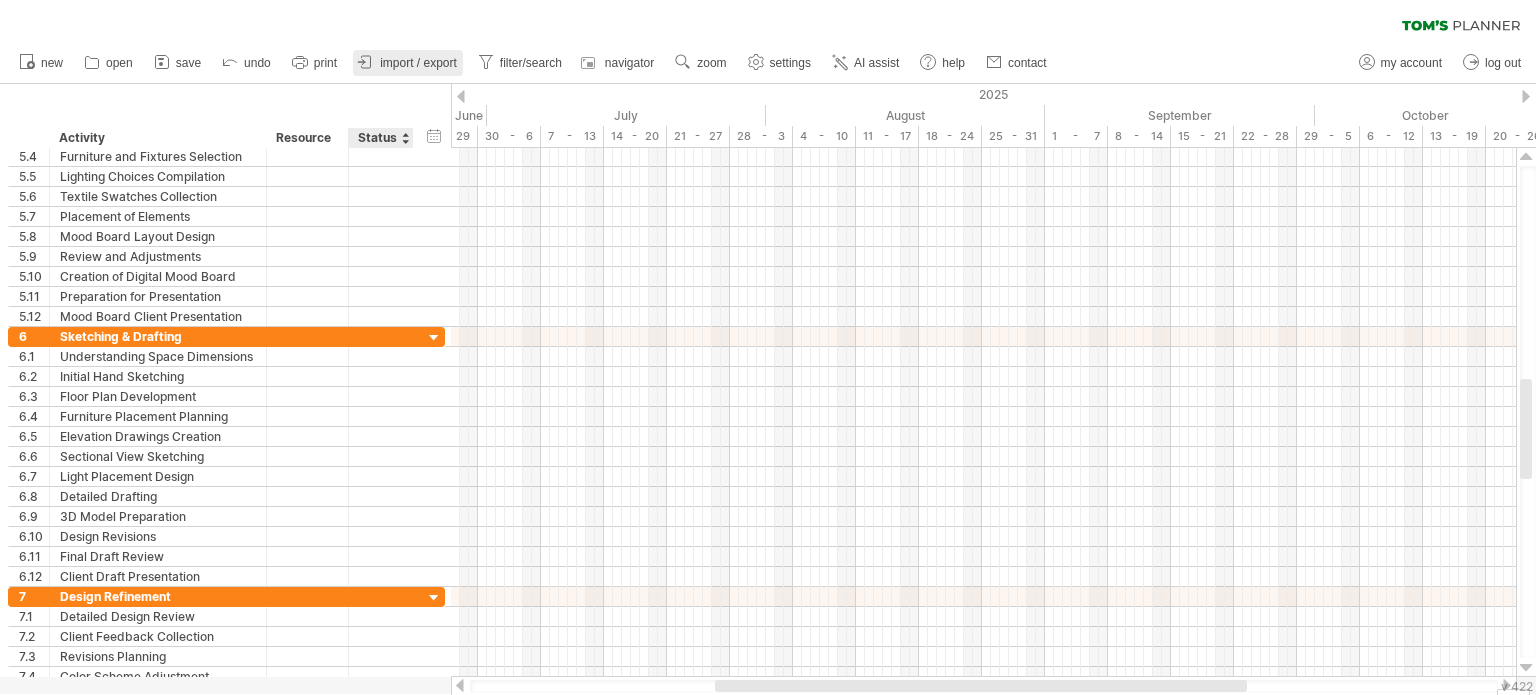 click on "import / export" at bounding box center (408, 63) 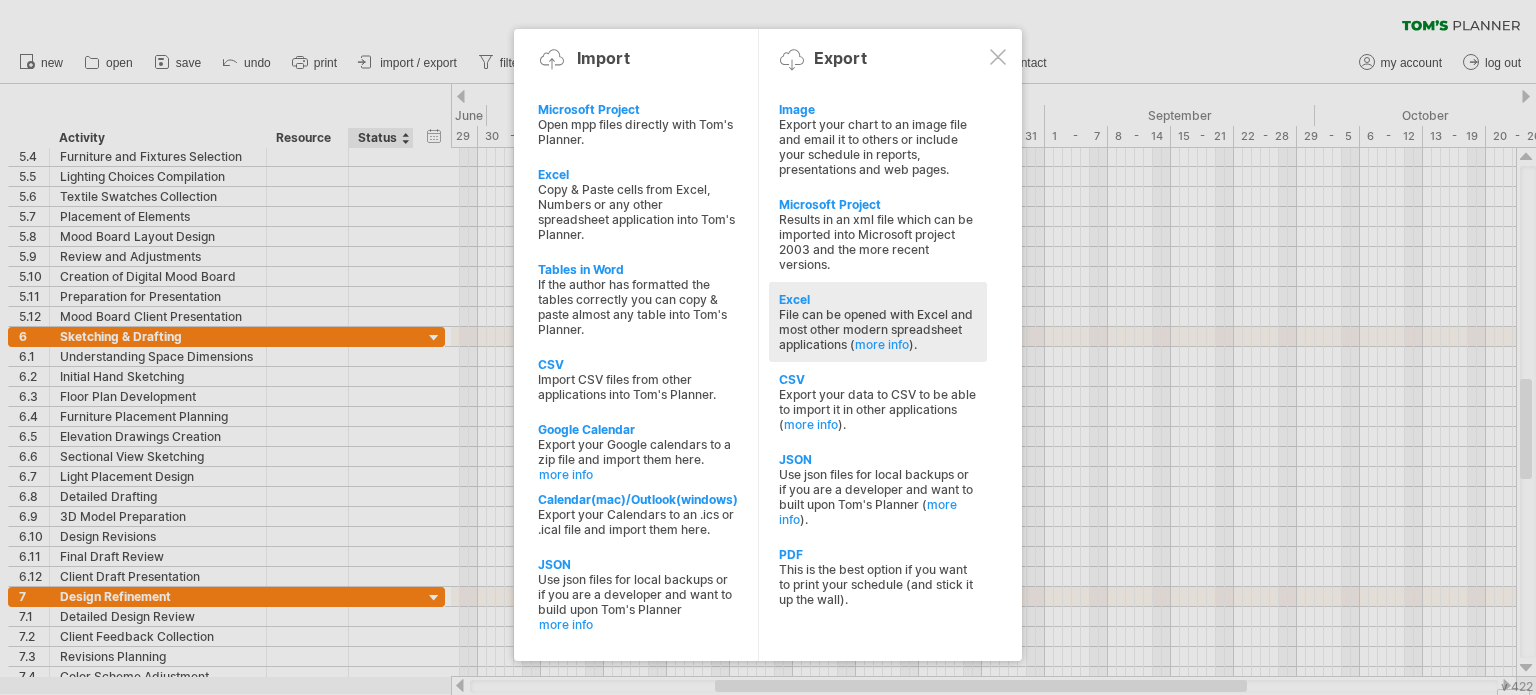 click on "Excel" at bounding box center [878, 109] 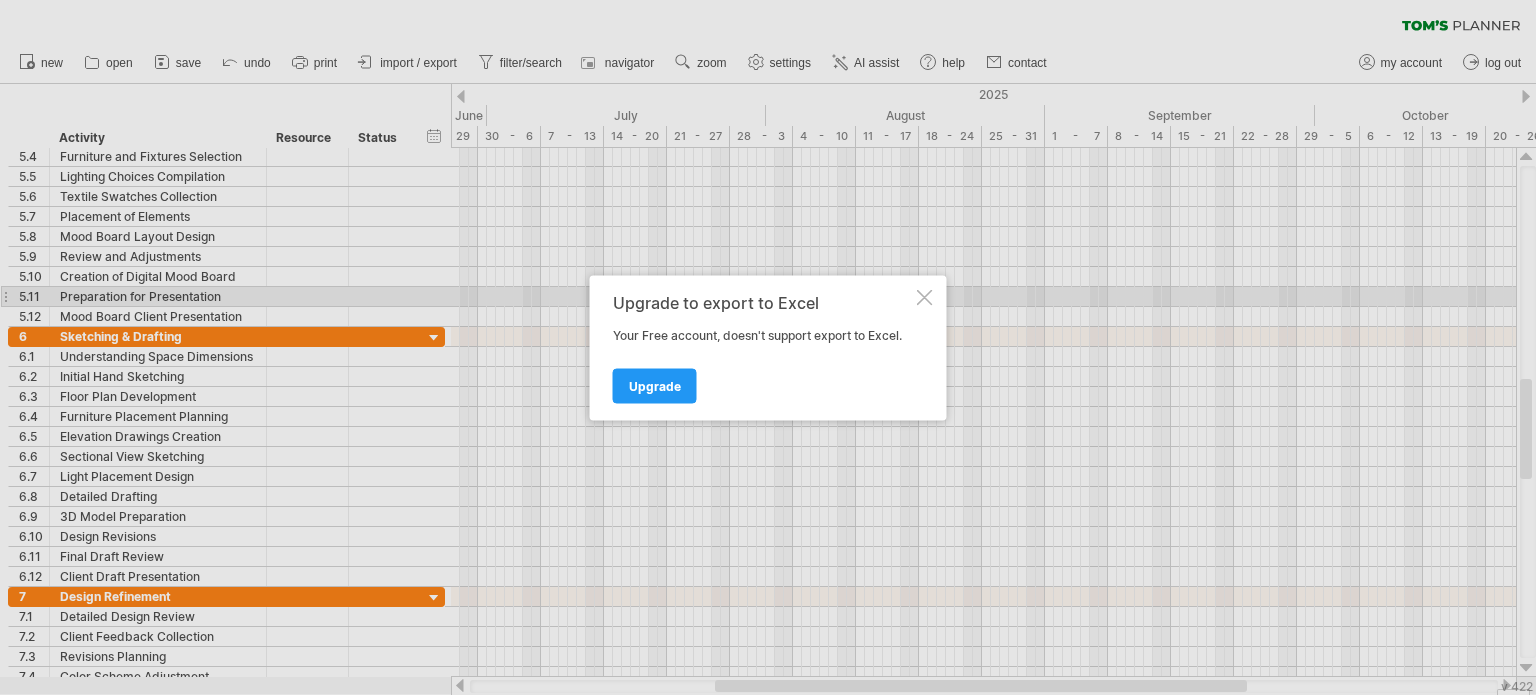 click at bounding box center (925, 297) 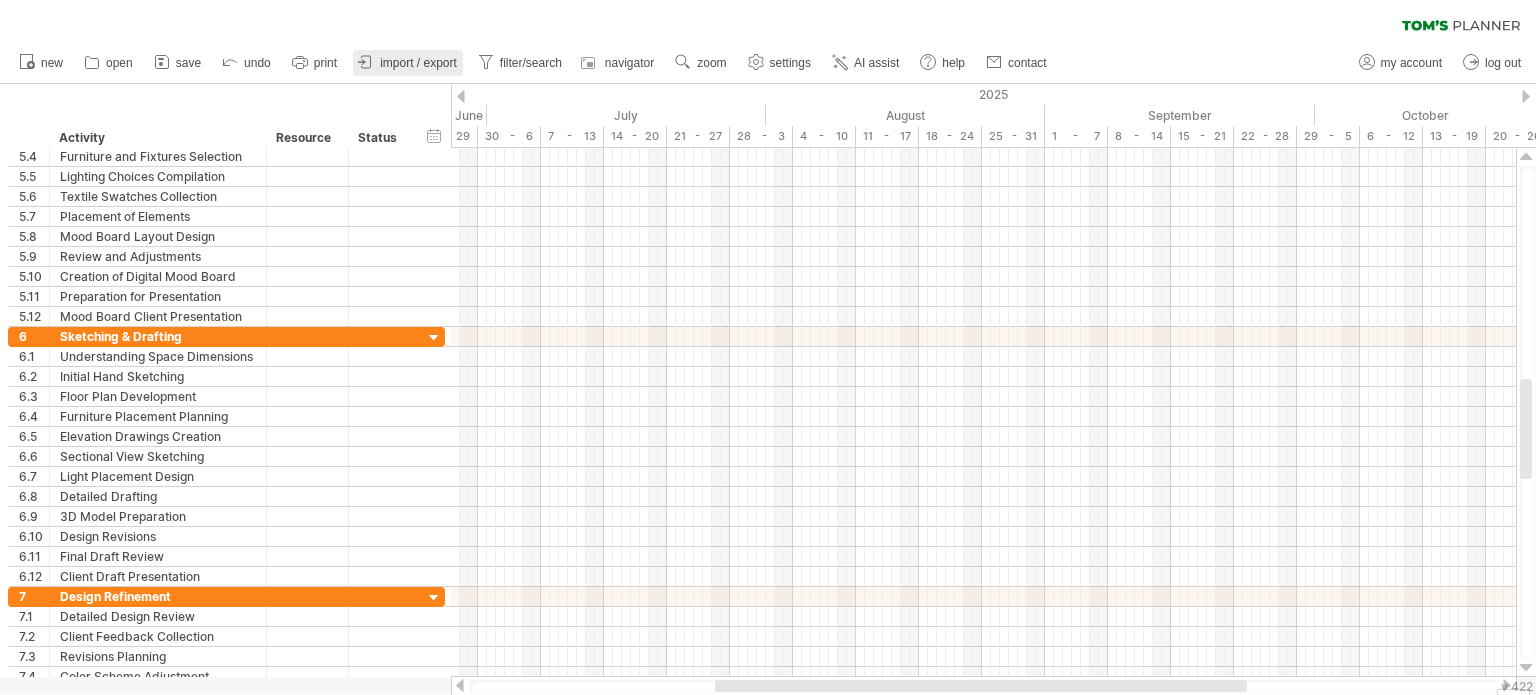 click on "import / export" at bounding box center (418, 63) 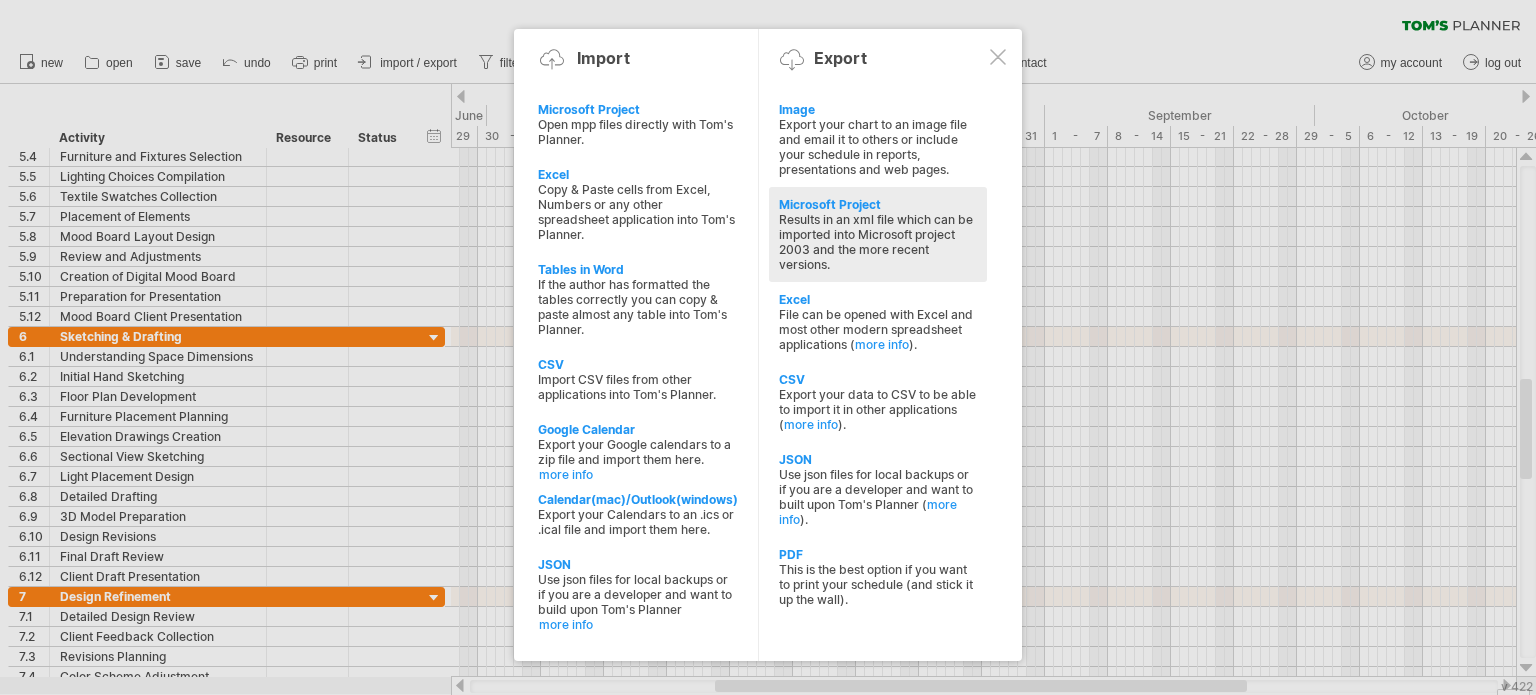 click on "Results in an xml file which can be imported into Microsoft project 2003 and the more recent versions." at bounding box center (878, 147) 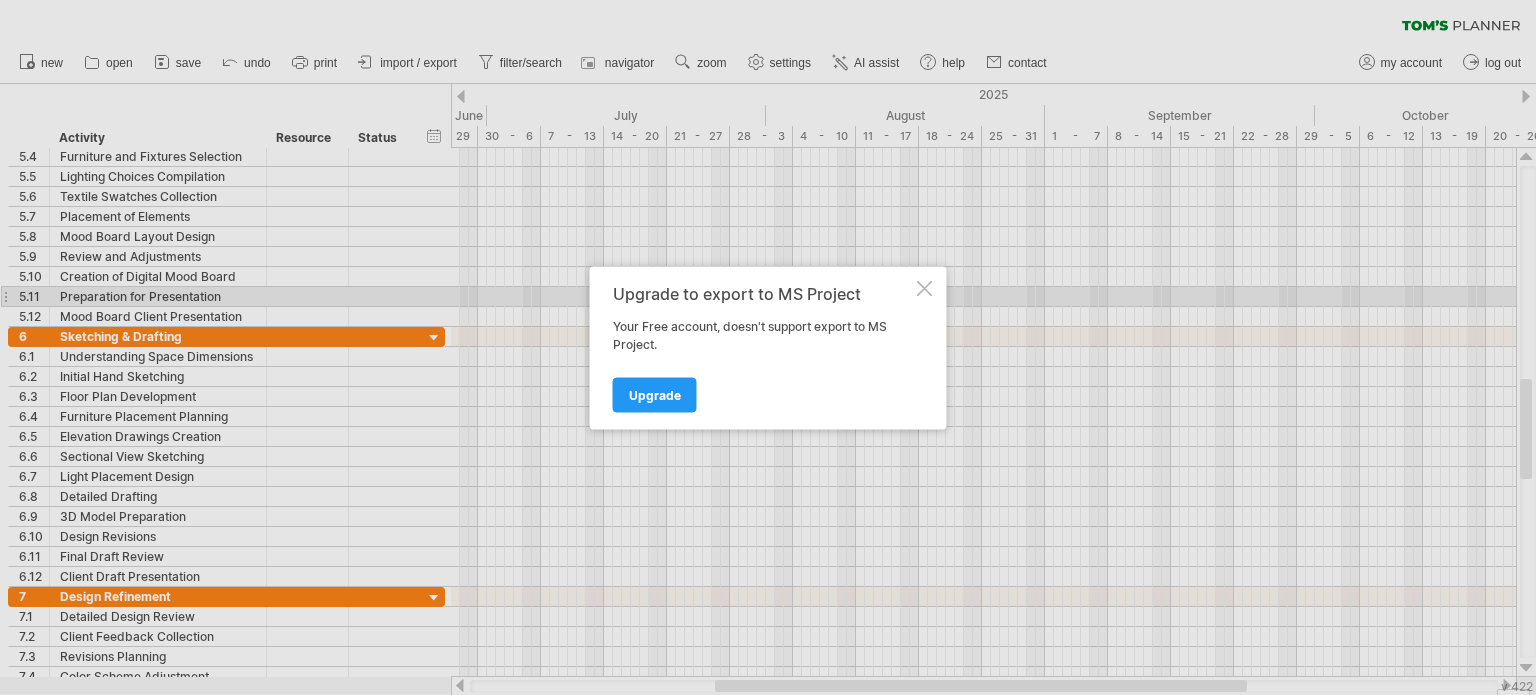 click at bounding box center [925, 288] 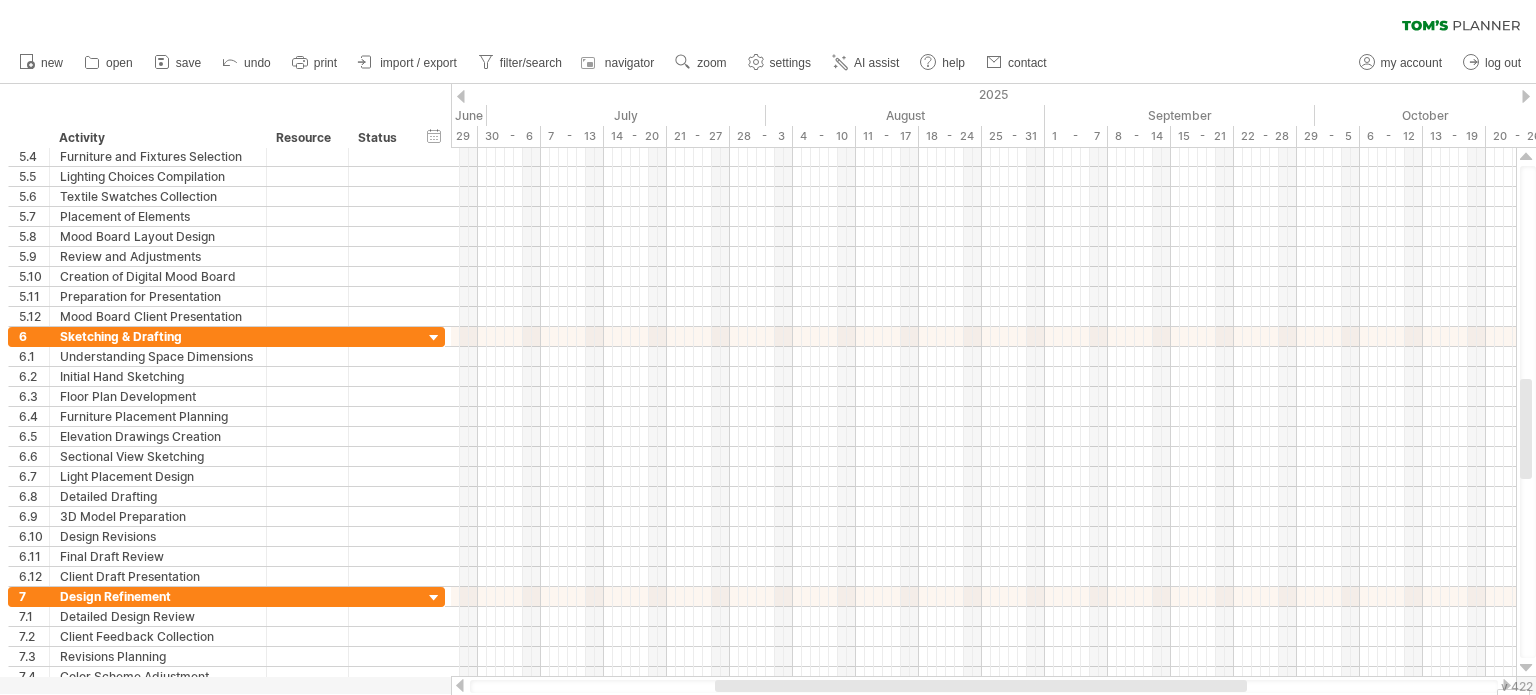 click on "new
open" at bounding box center (532, 63) 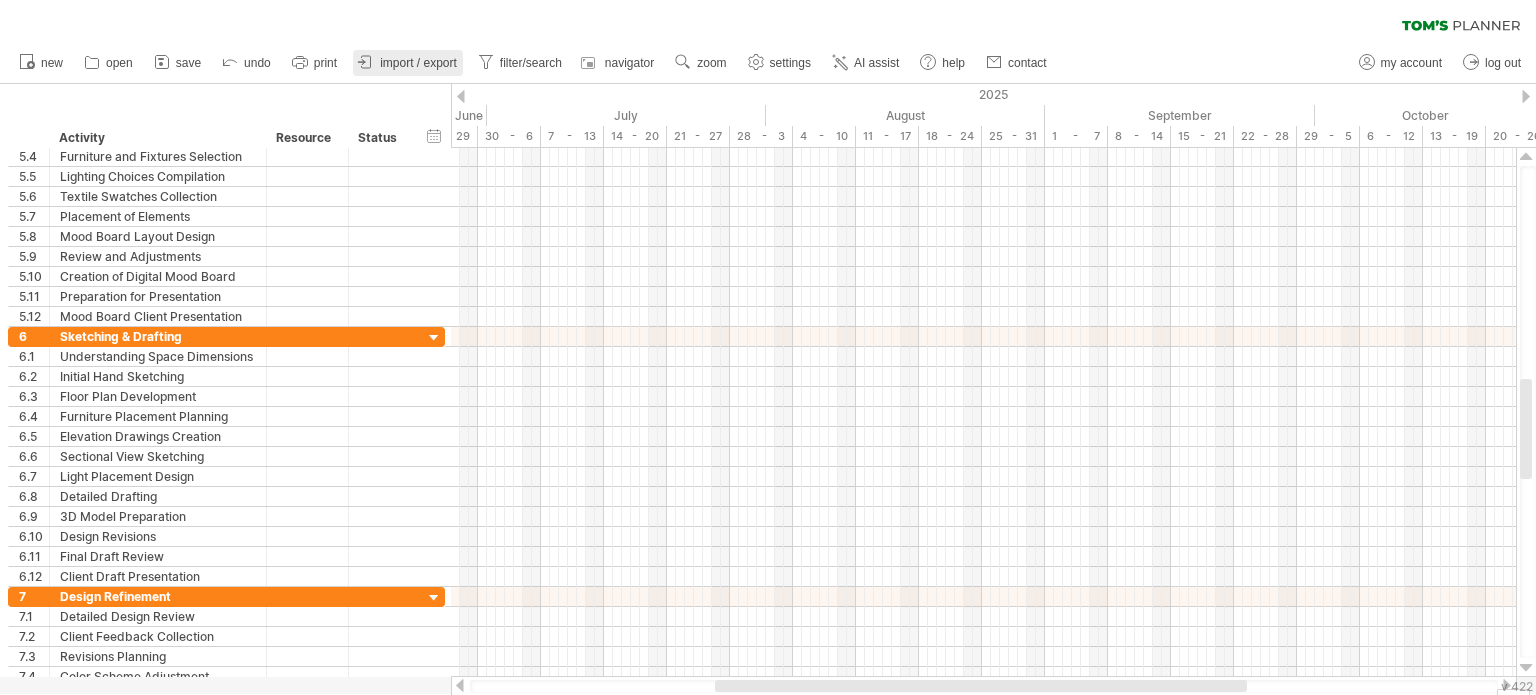 click on "import / export" at bounding box center [418, 63] 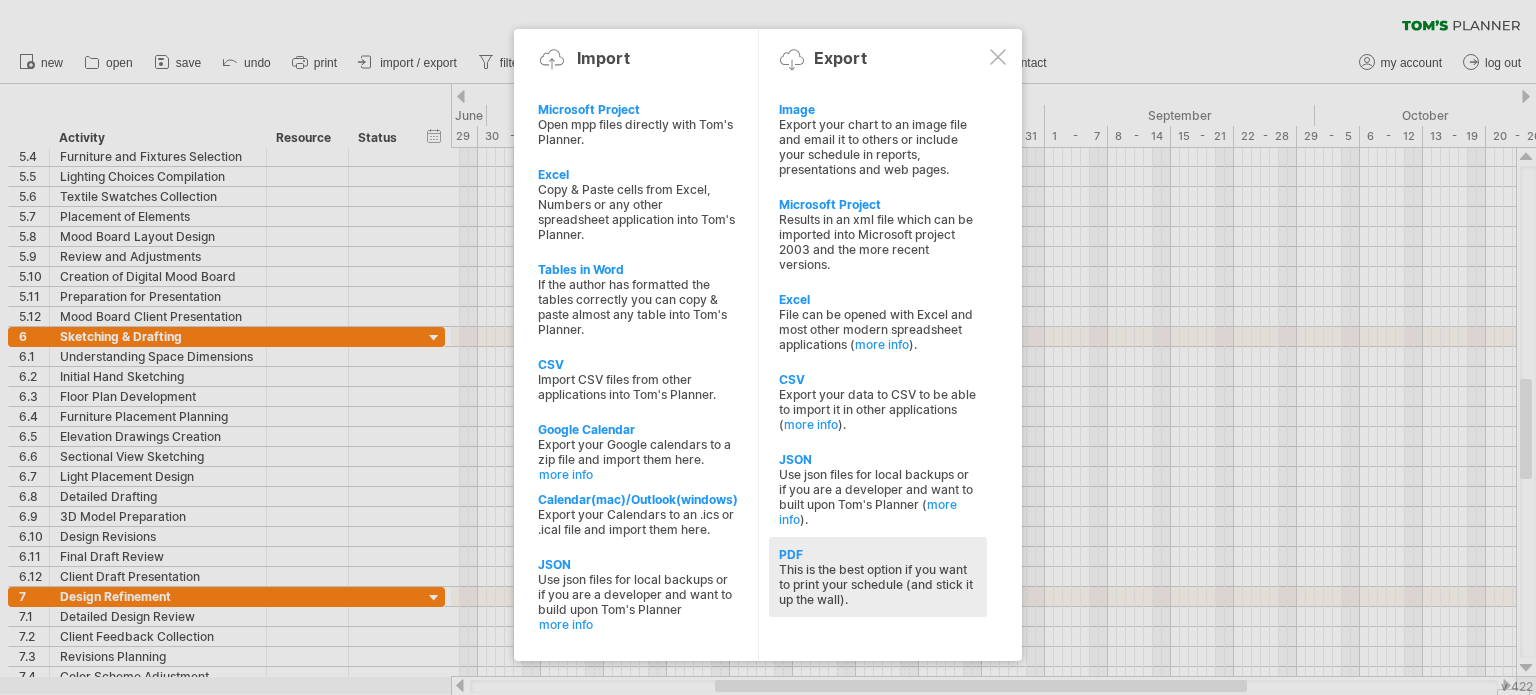 click on "This is the best option if you want to print your schedule (and stick it up the wall)." at bounding box center [878, 147] 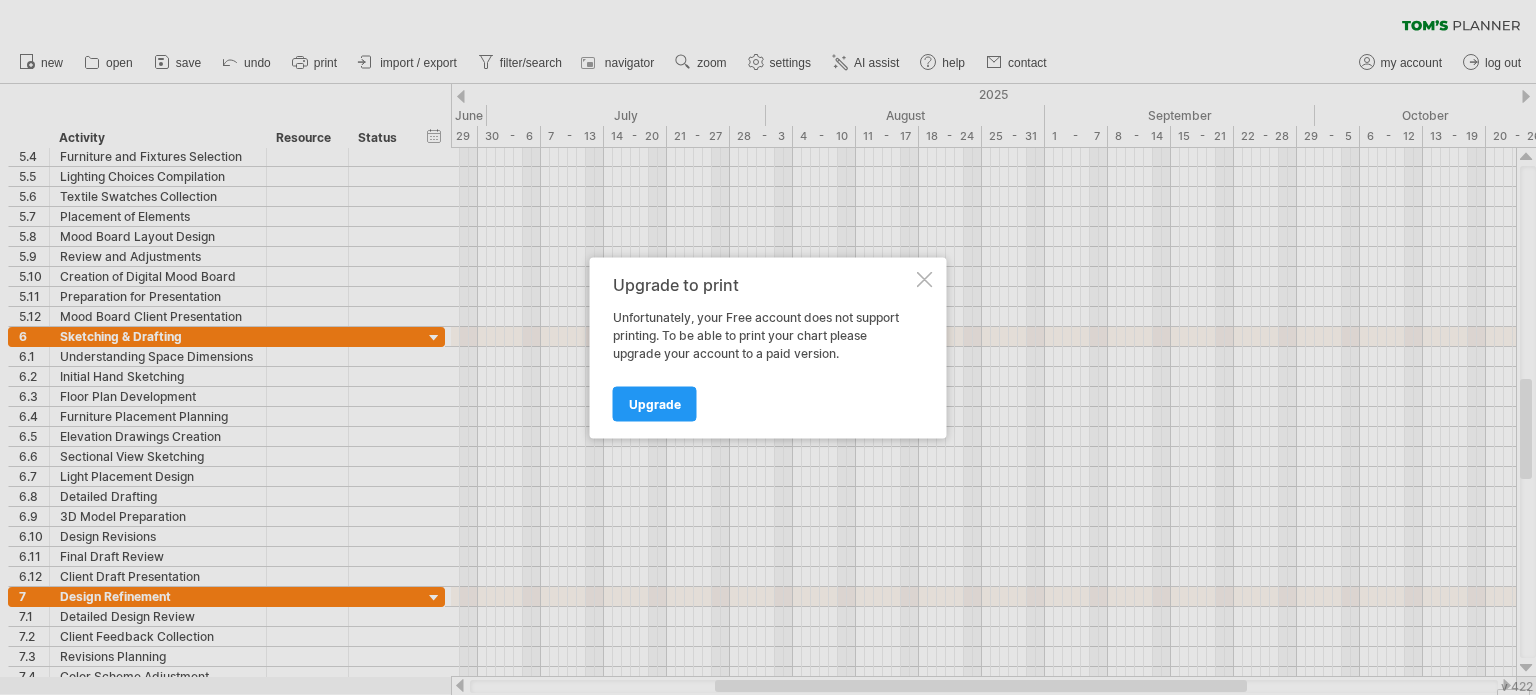 click at bounding box center (925, 279) 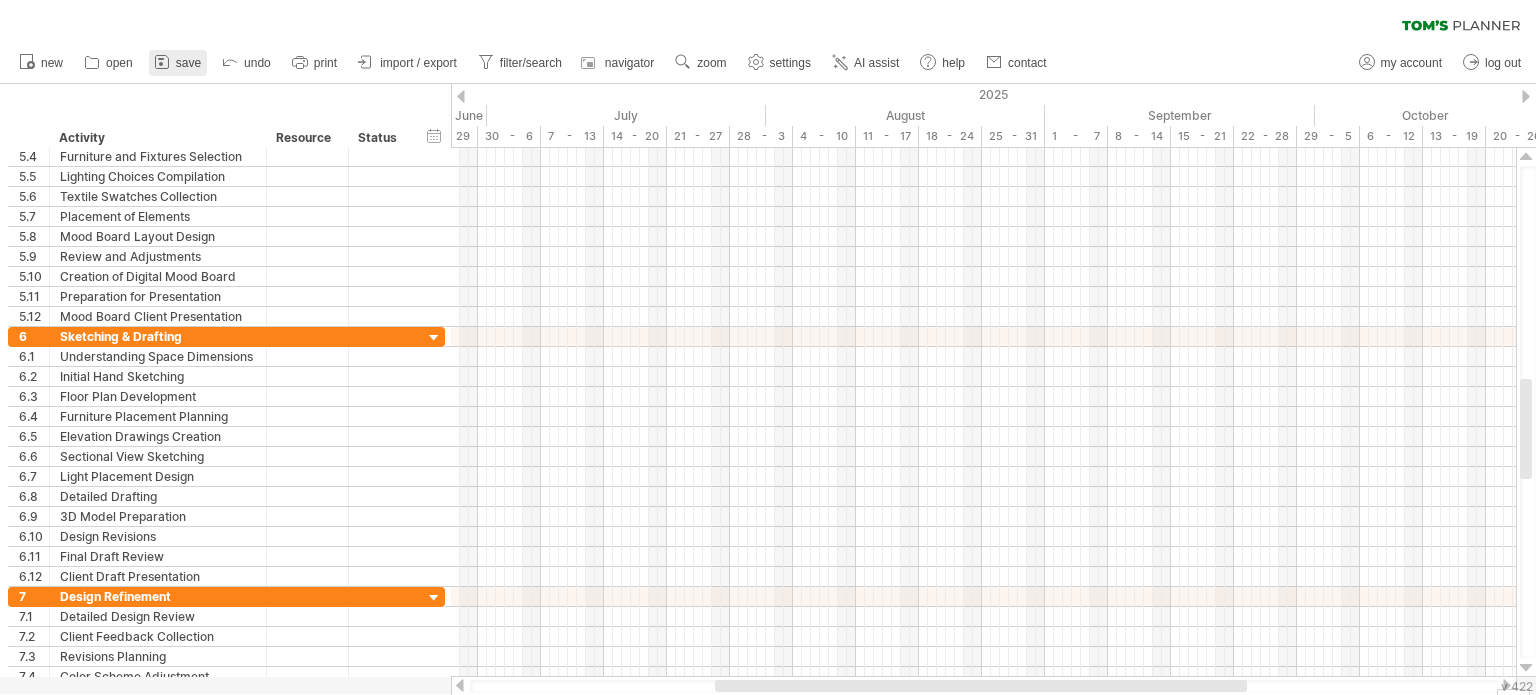 click at bounding box center [161, 64] 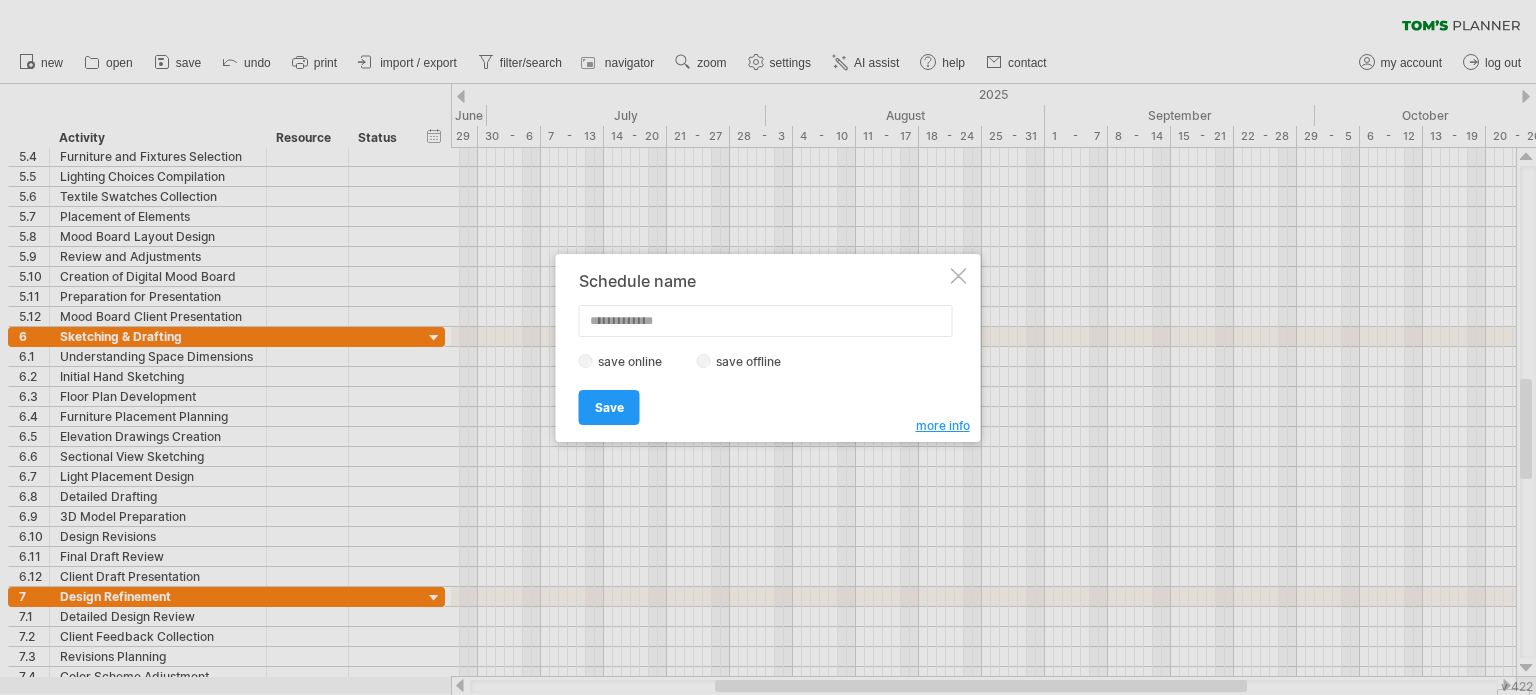 click on "Schedule name save online save offline more info Save Save Save schedules online/offline: You can save your schedule offline in a text file on your own computer or you can save your schedule online on one of our servers. Pros offline: If your schedule contains confidential information and you don't feel comfortable storing it on our servers, storing your schedules offline is the best and safest option. Pros online: You'll be able to collaborate with others on the schedule, share it online and access it from any computer with an Internet connection. You'll have all your schedules in one place and auto-save will make sure you'll never lose your work." at bounding box center [768, 348] 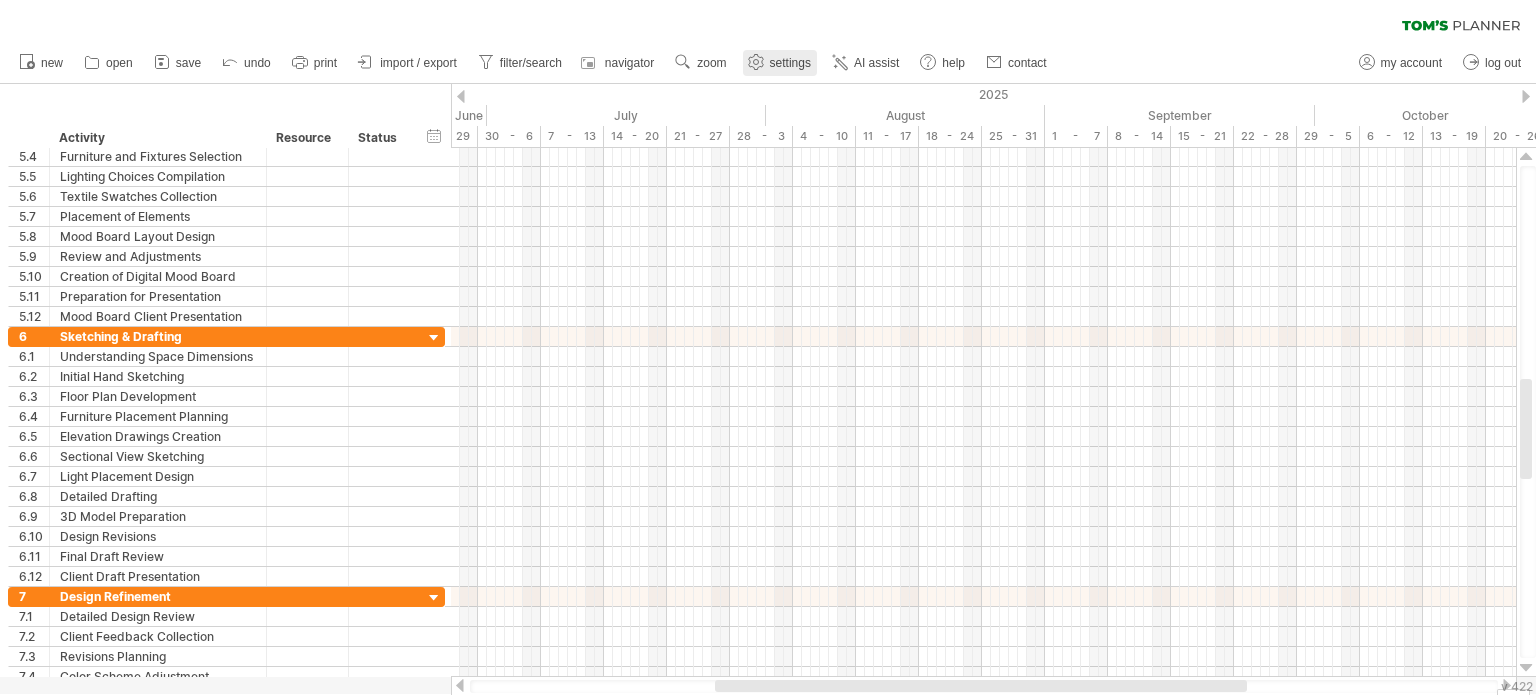 click on "settings" at bounding box center (790, 63) 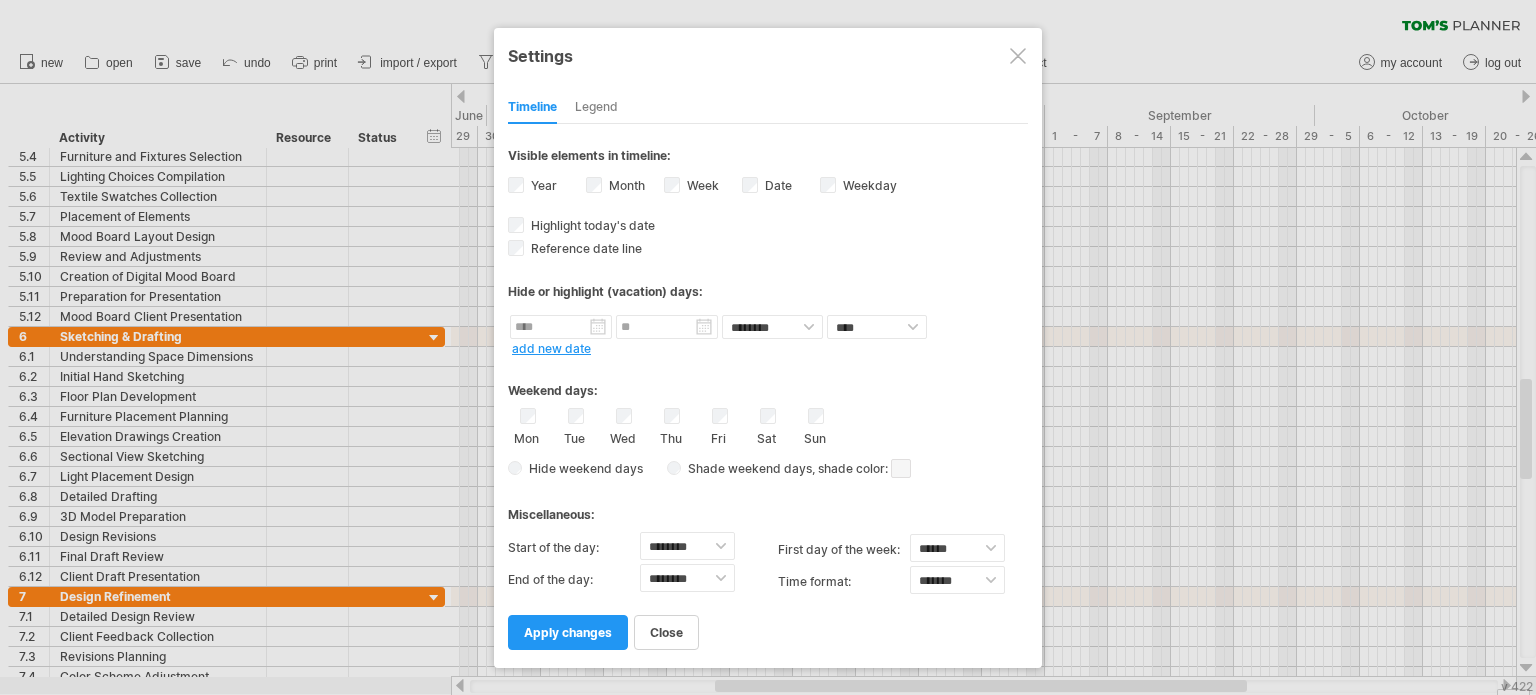 click on "Legend" at bounding box center (596, 108) 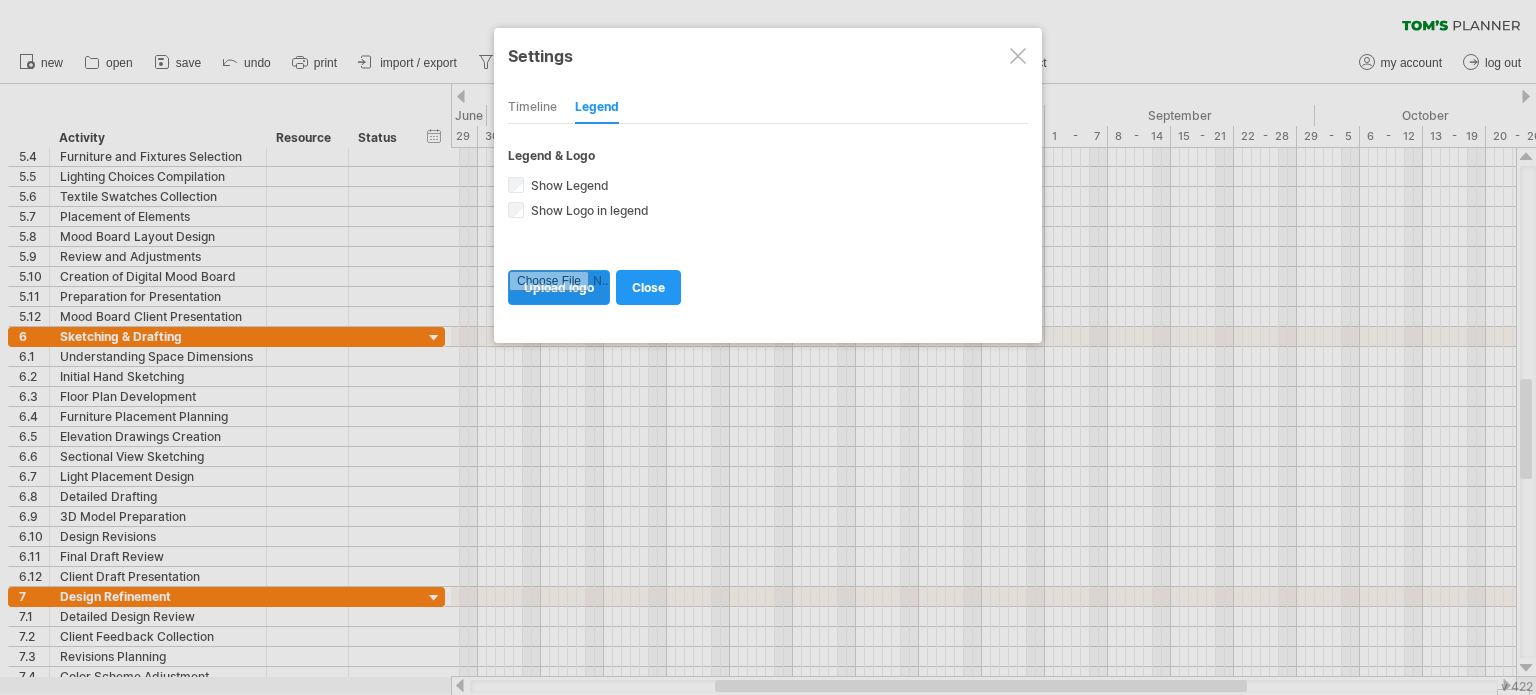 click at bounding box center [559, 287] 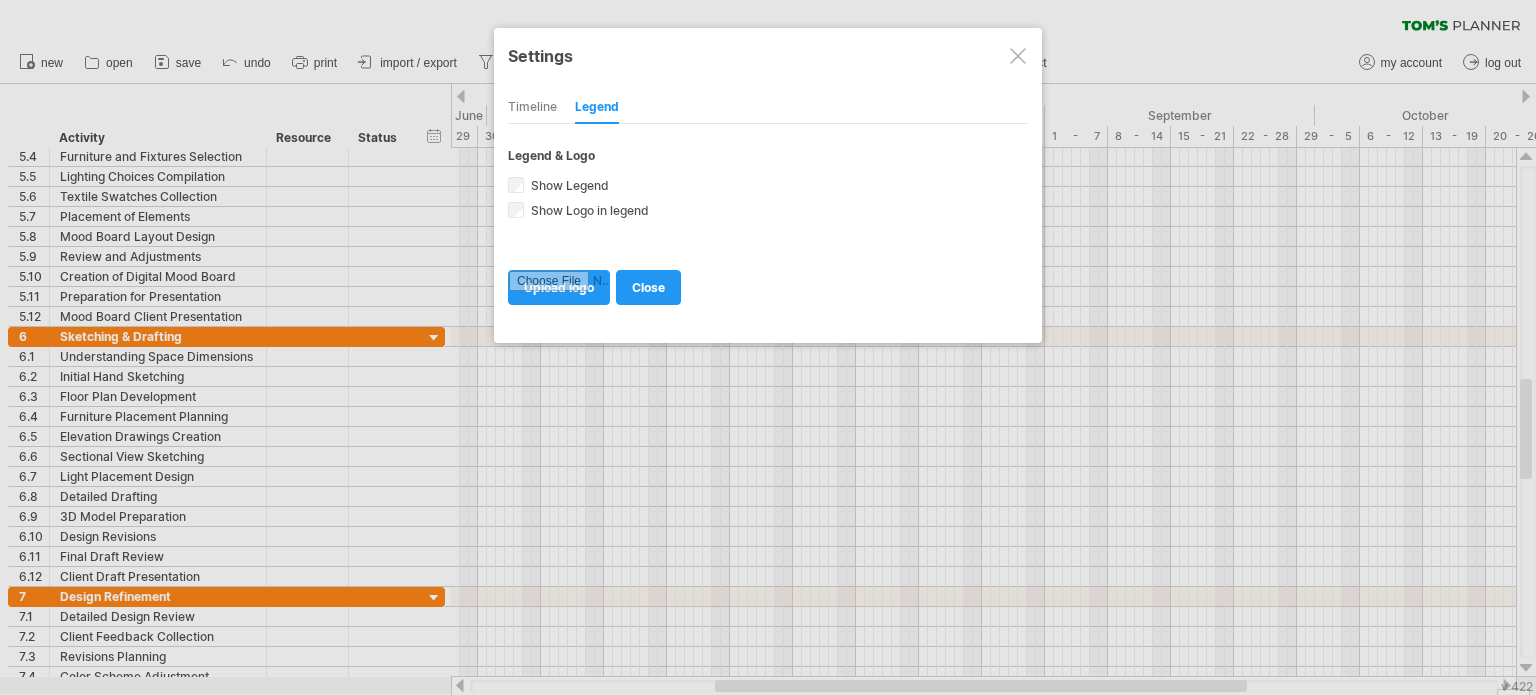 click at bounding box center [1018, 56] 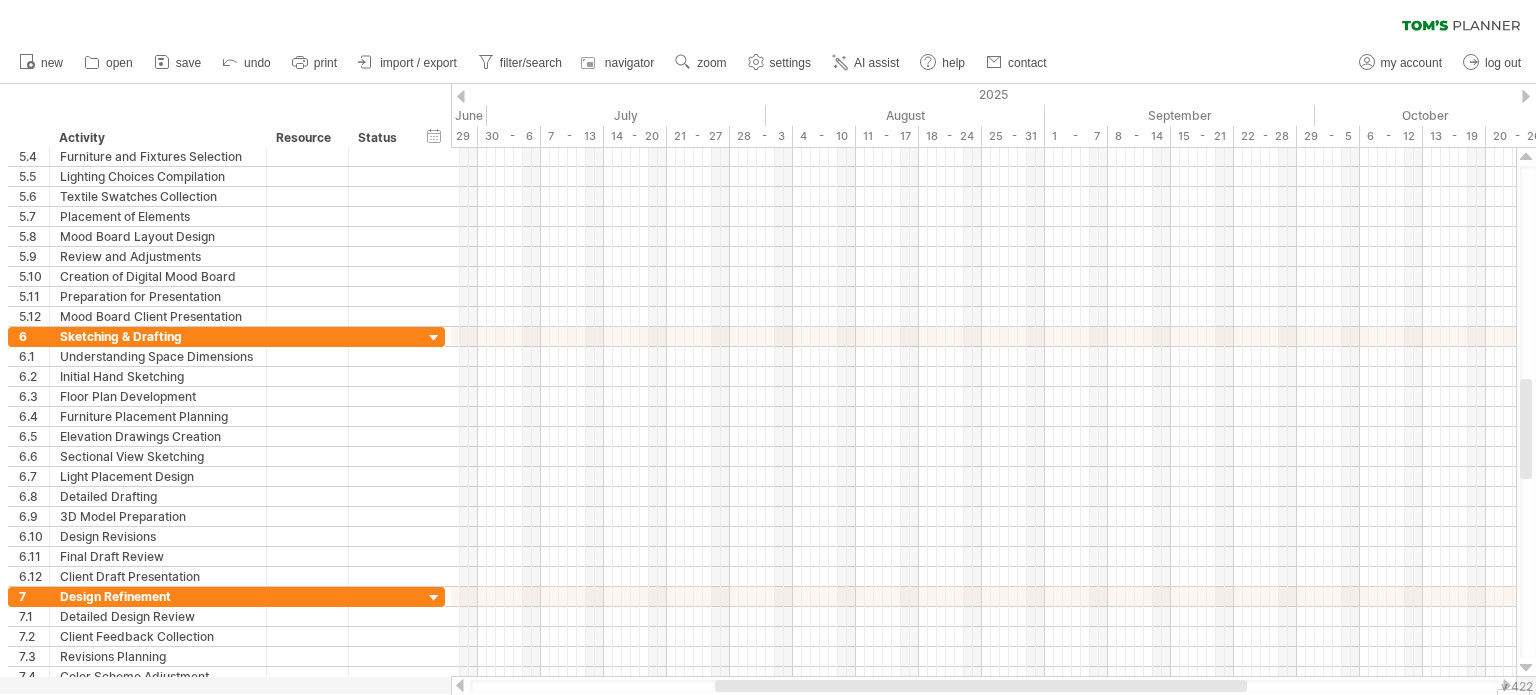 click at bounding box center (1526, 96) 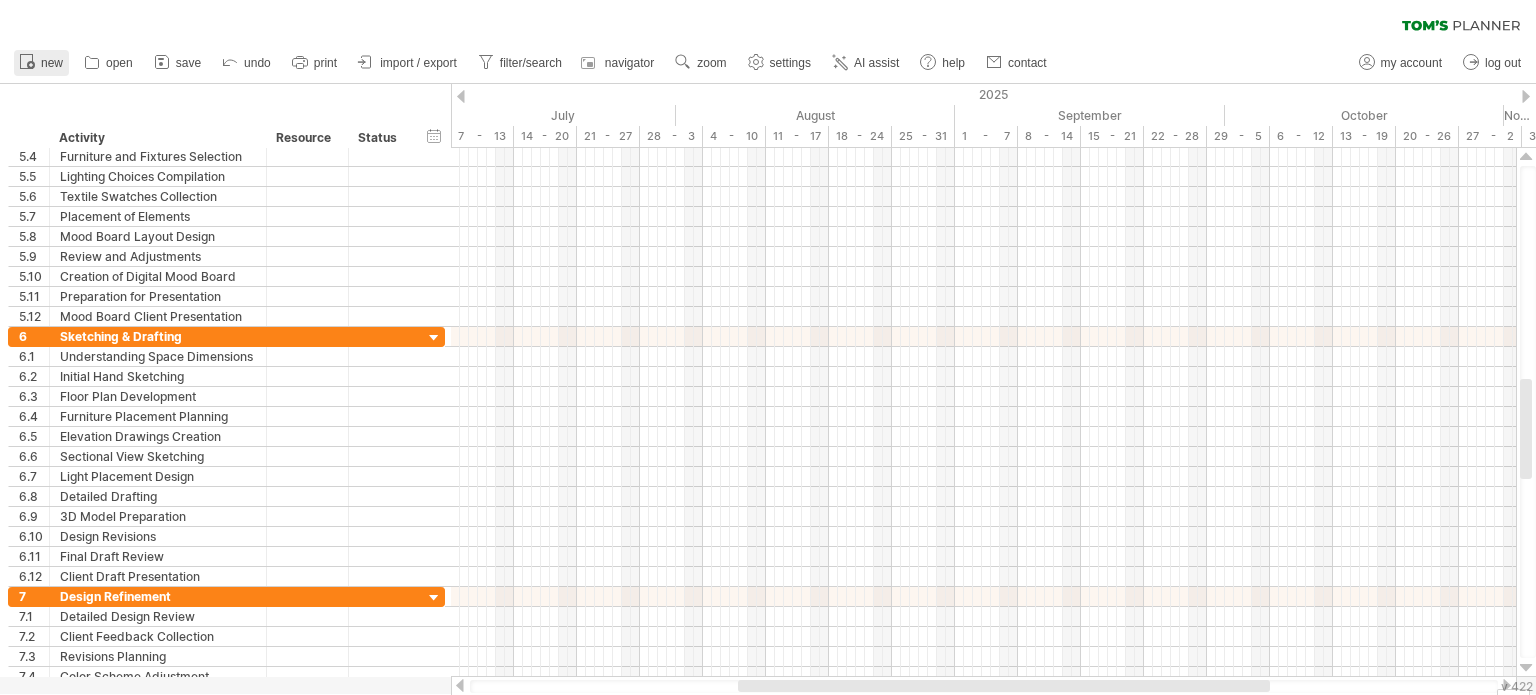 click on "new" at bounding box center [52, 63] 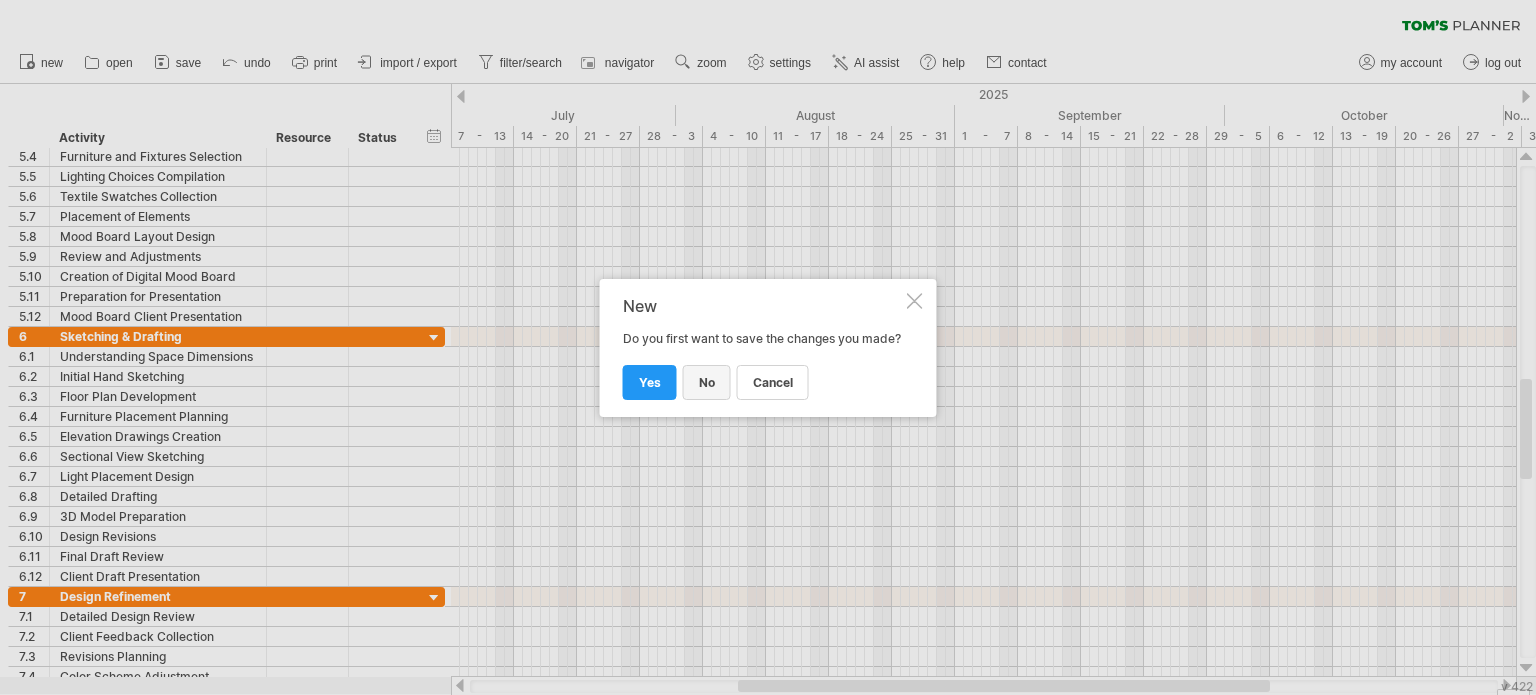 click on "no" at bounding box center (707, 382) 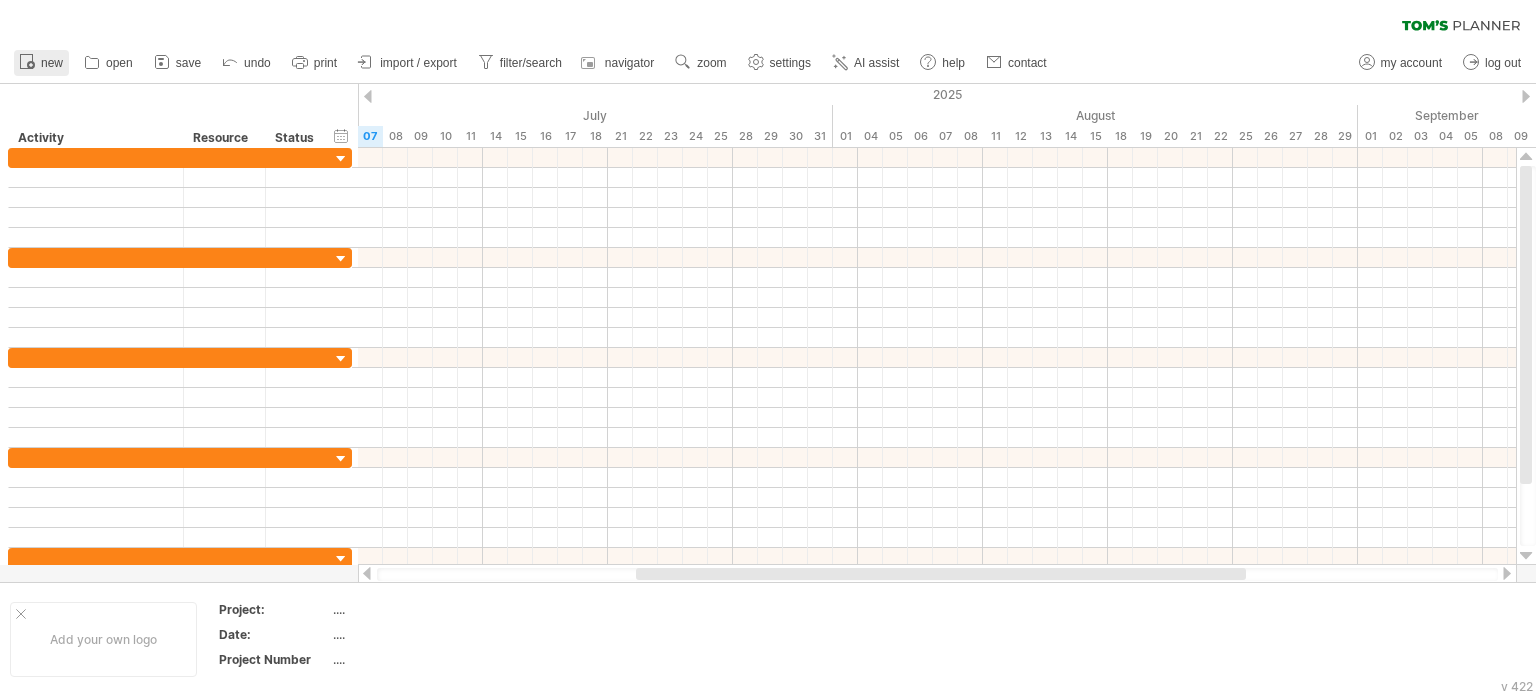 click on "new" at bounding box center [52, 63] 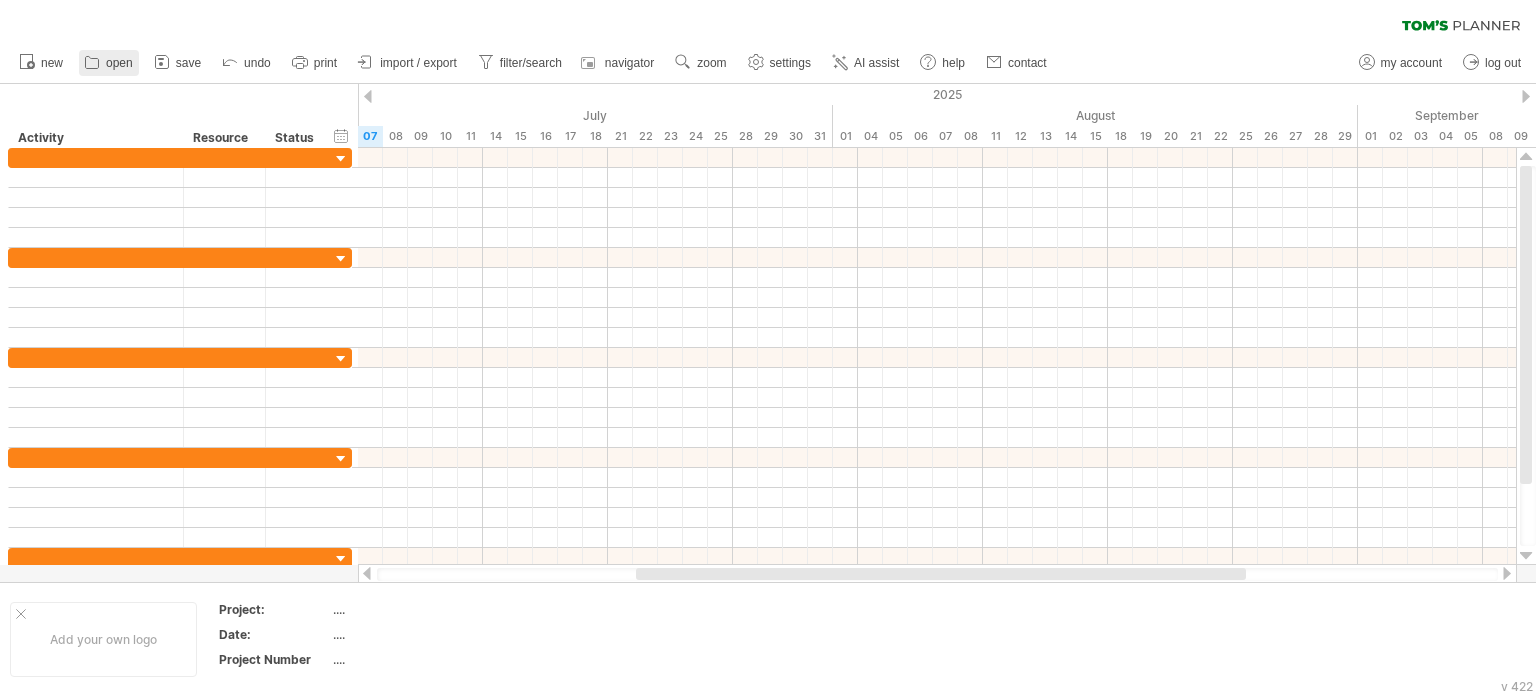 click on "open" at bounding box center [119, 63] 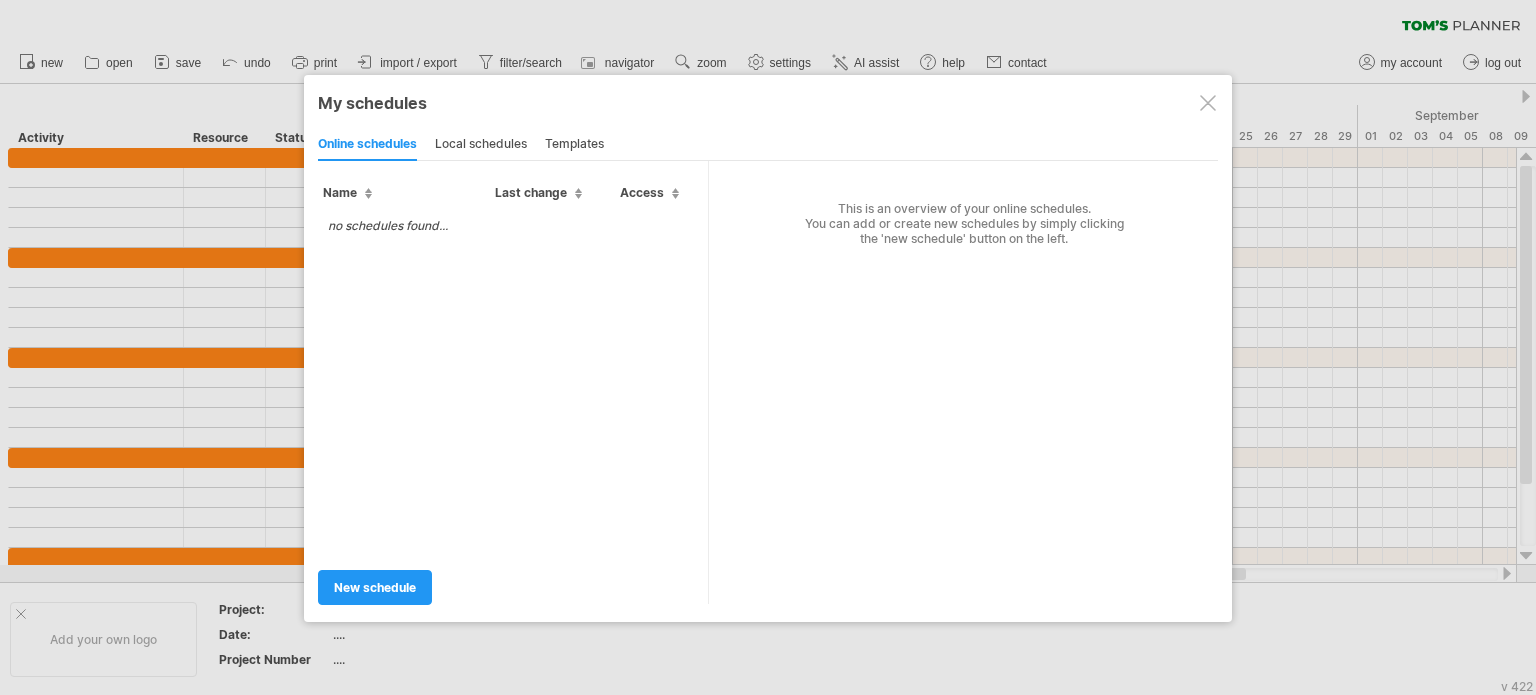 click on "templates" at bounding box center (574, 145) 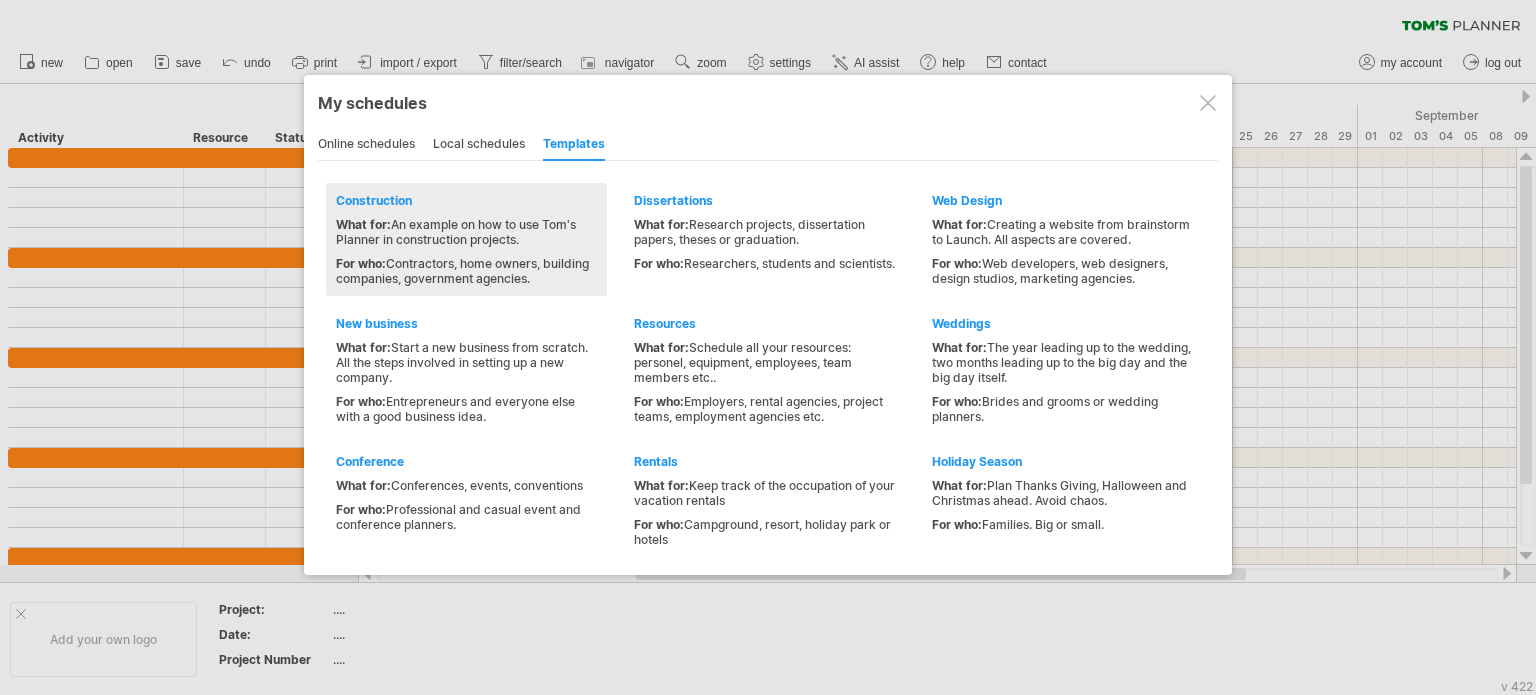 click on "What for:
An example on how to use [NAME]'s Planner in construction projects.
For who:
Contractors, home owners, building companies, government agencies." at bounding box center [466, 251] 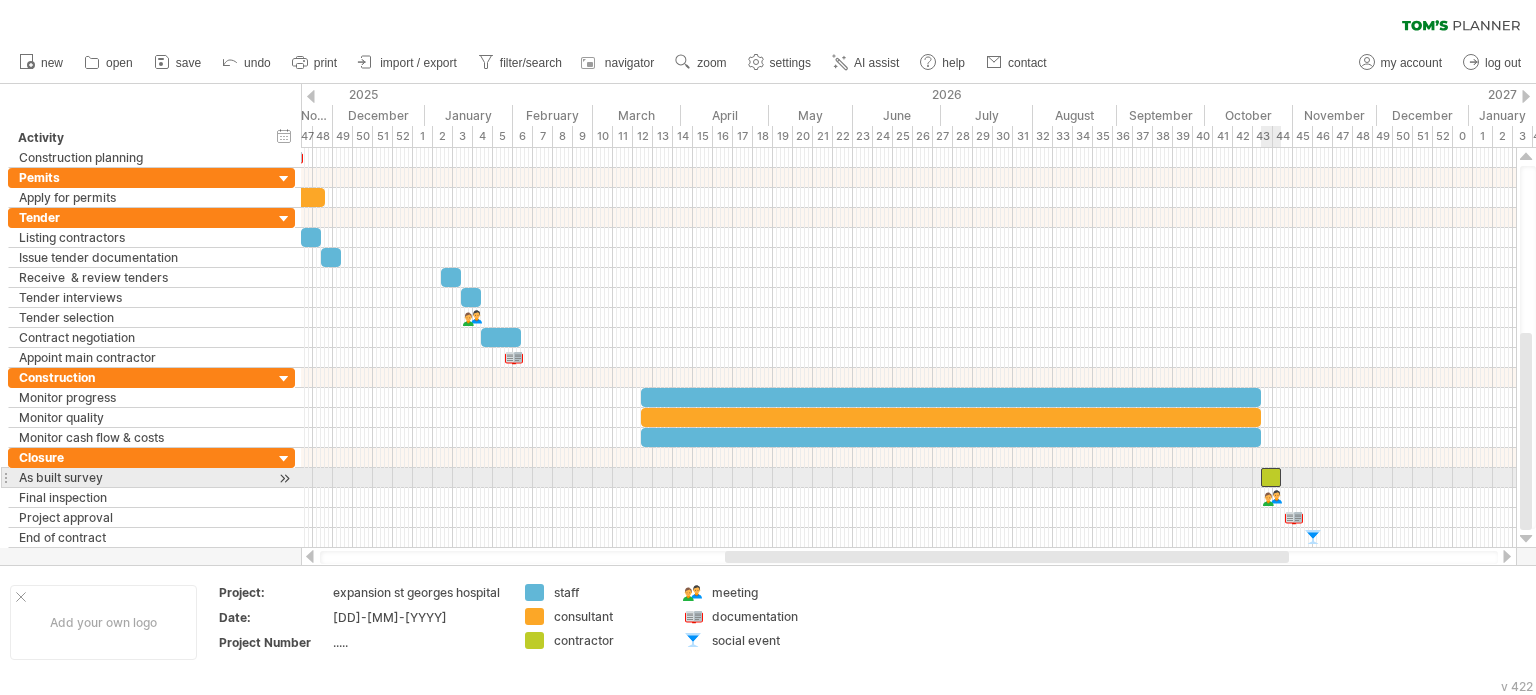 click at bounding box center [1271, 477] 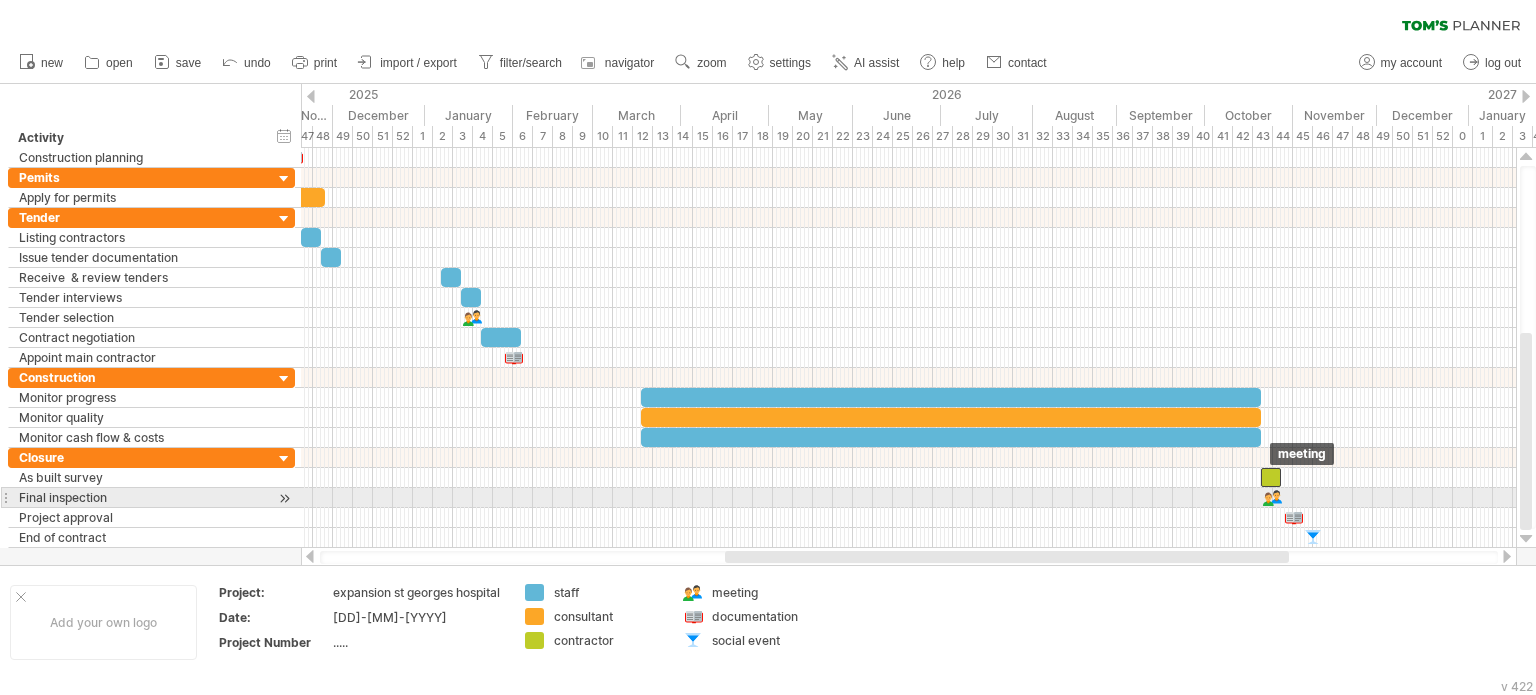 click at bounding box center [1273, 497] 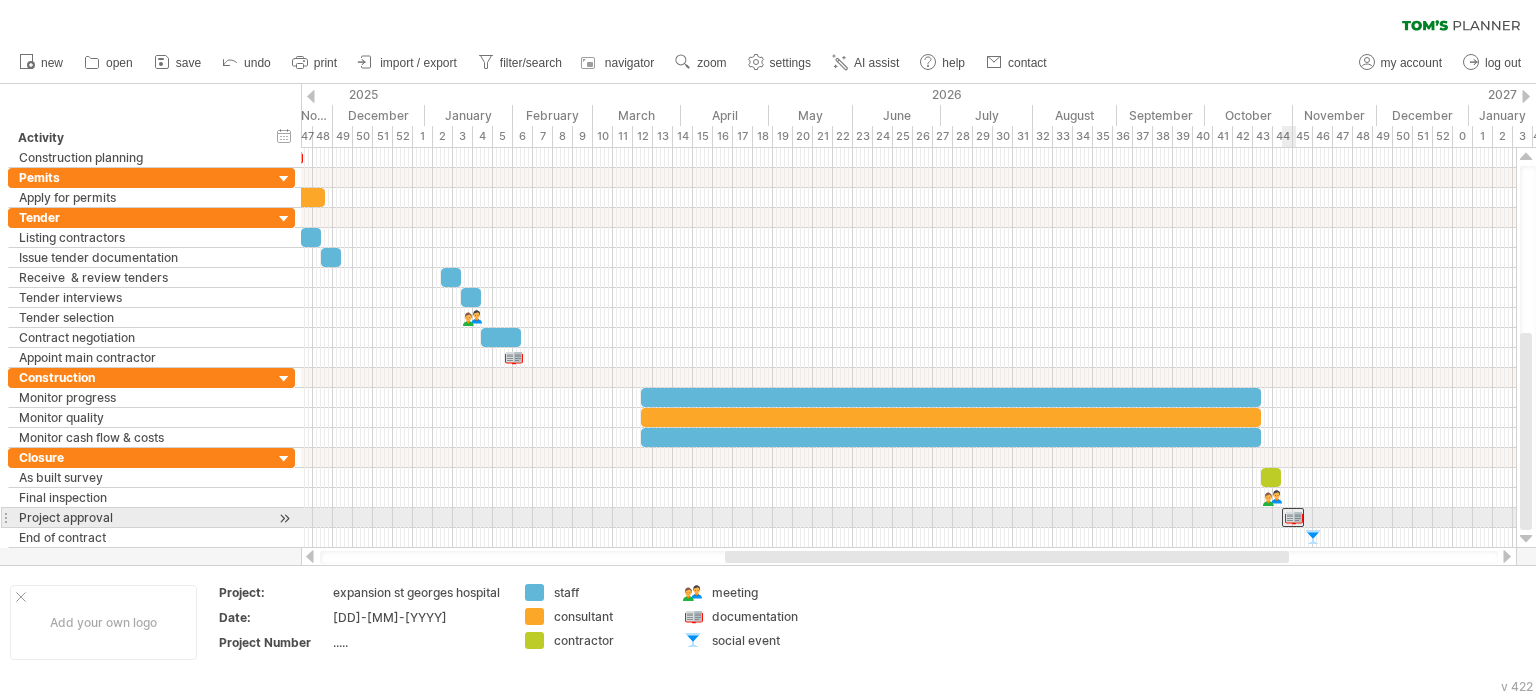 click at bounding box center [1293, 517] 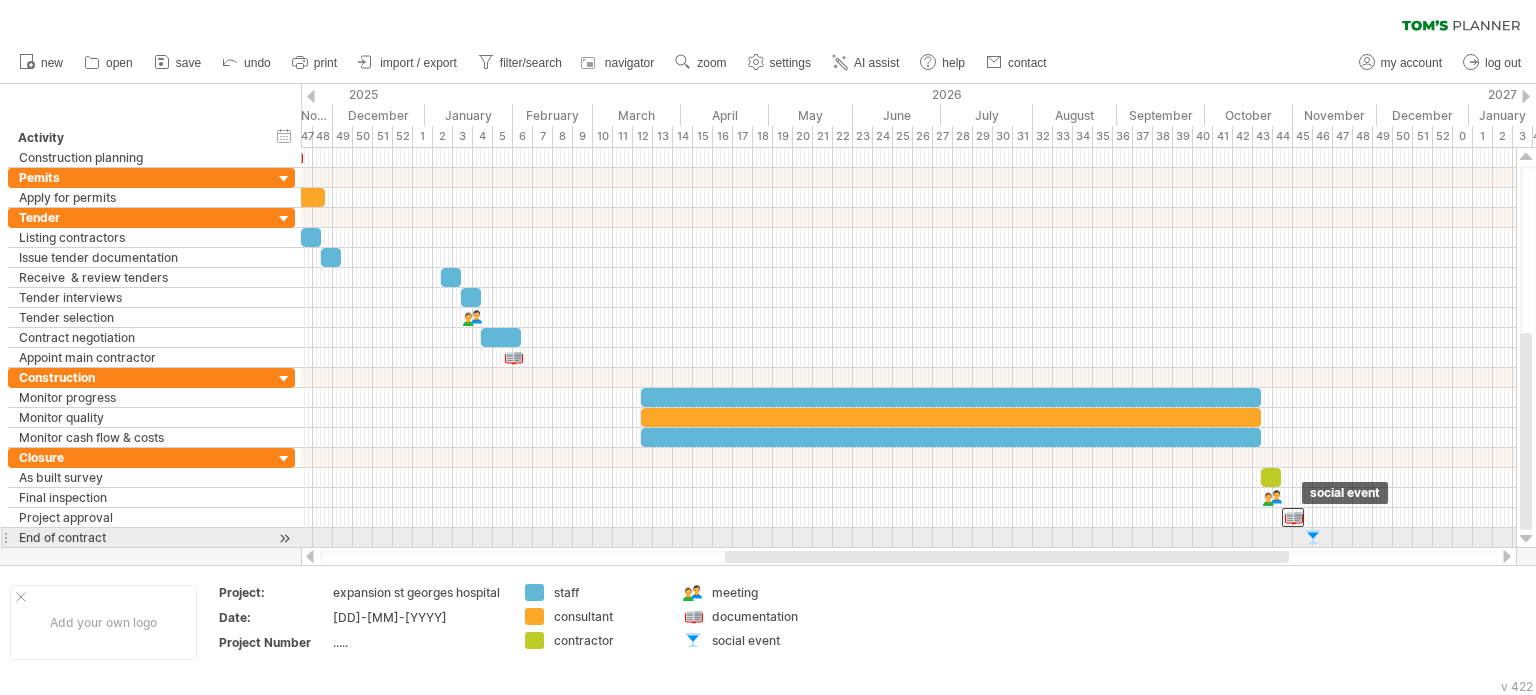 click at bounding box center [1313, 537] 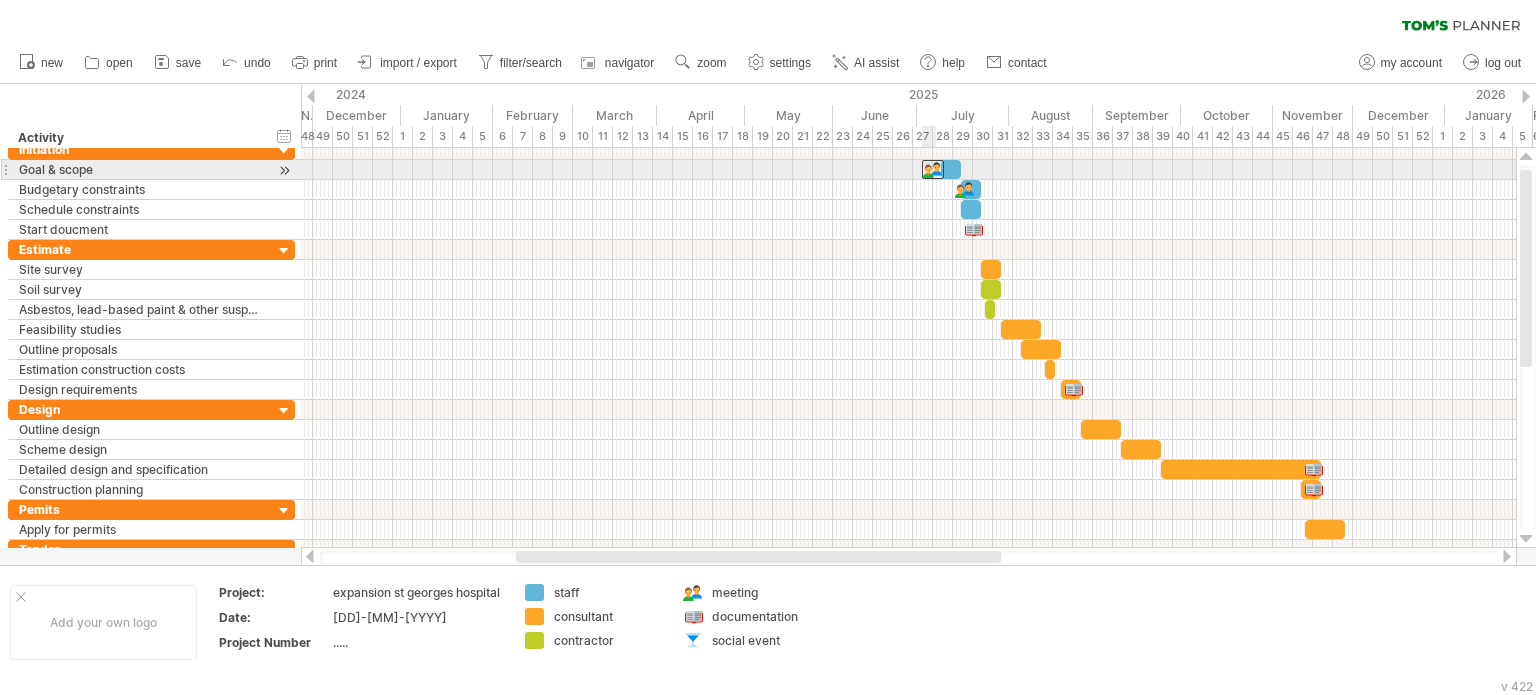 click at bounding box center [933, 169] 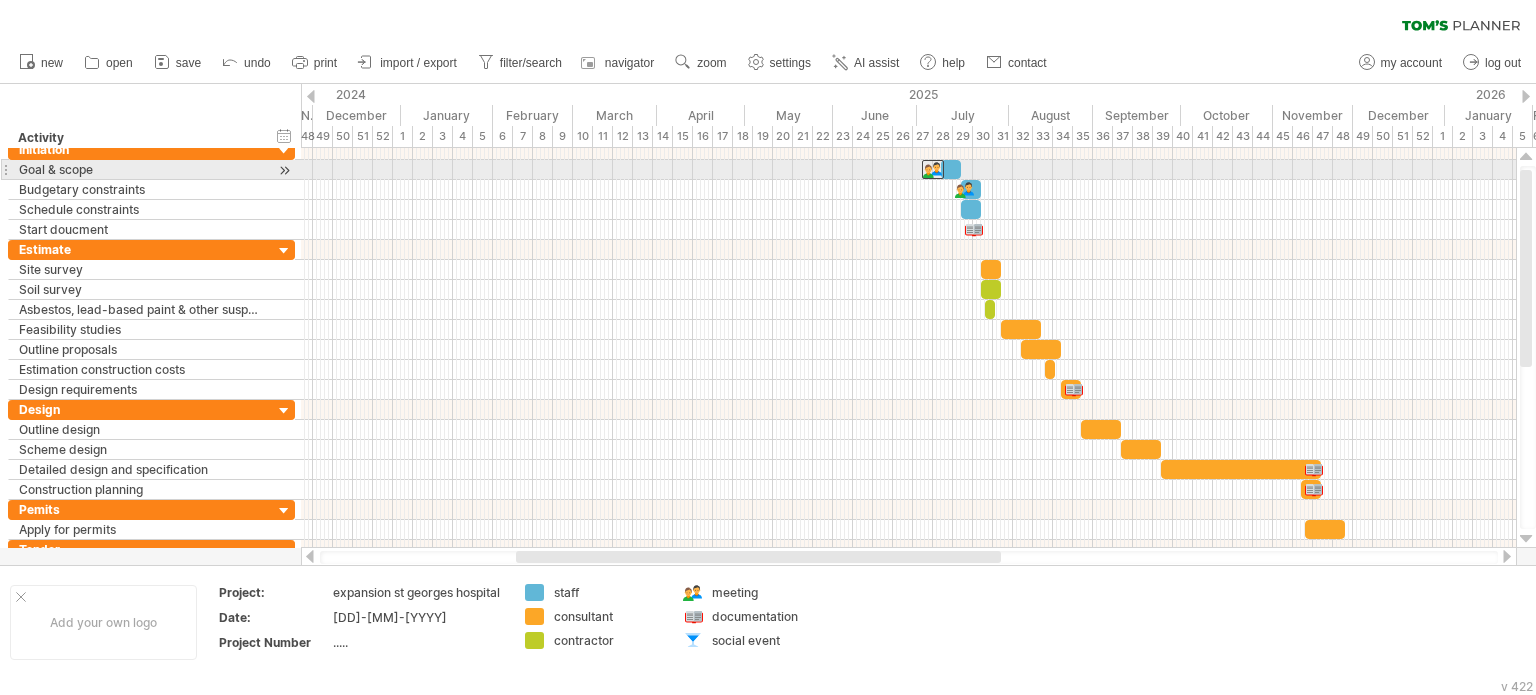 click at bounding box center [961, 169] 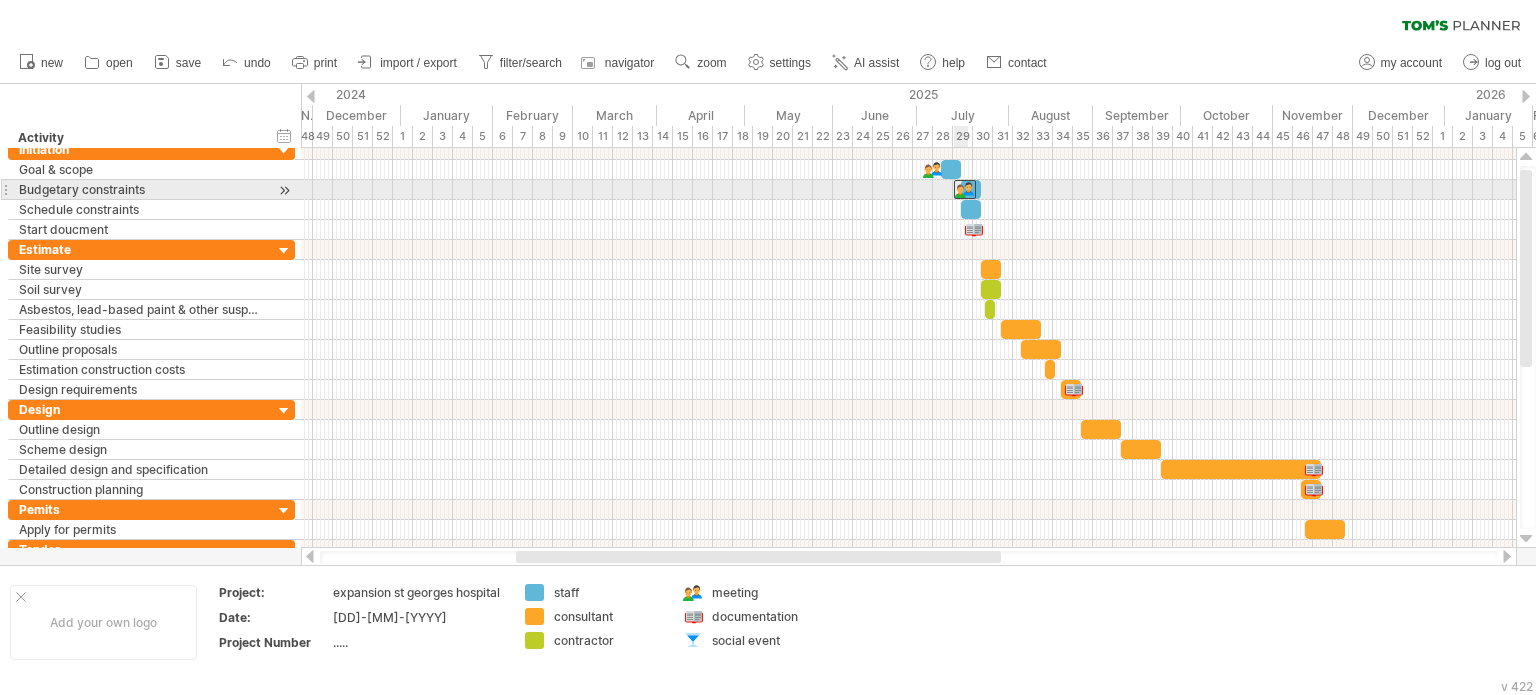 click at bounding box center (965, 189) 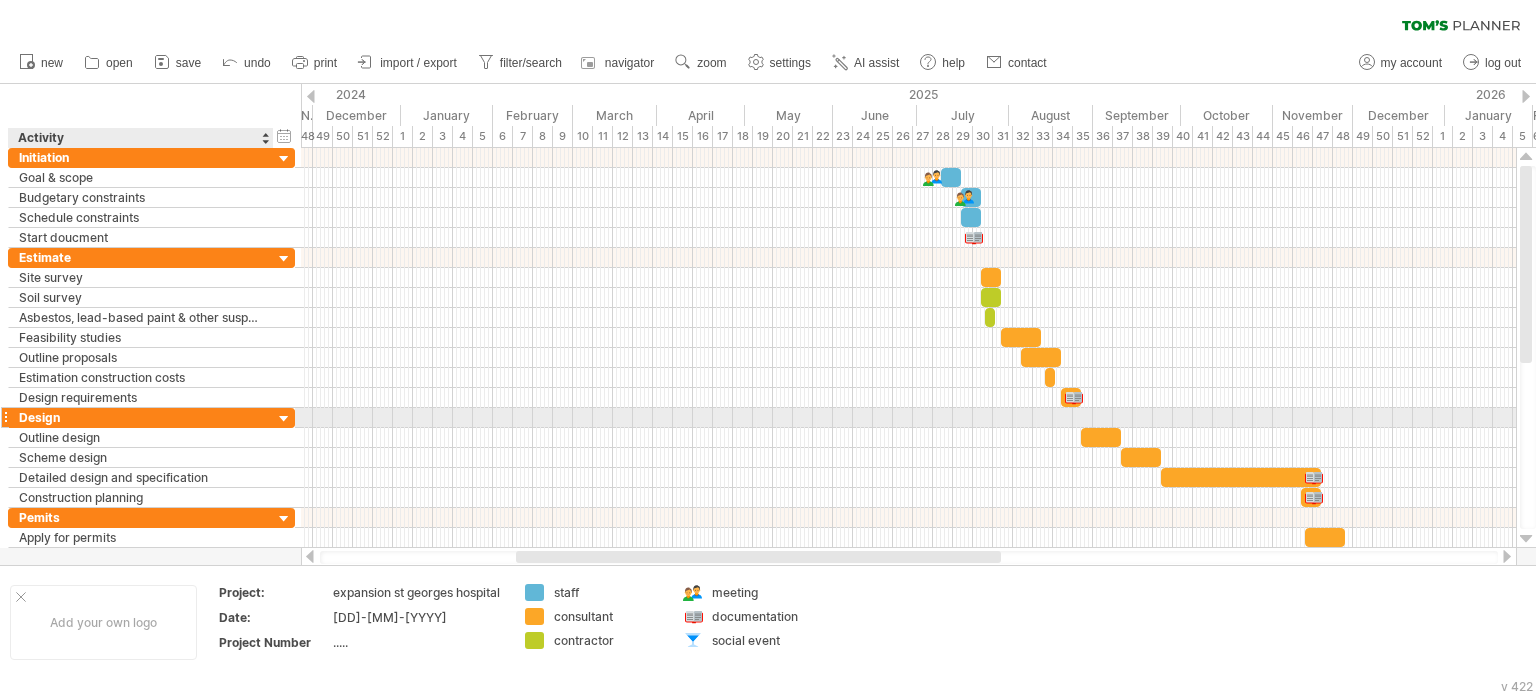 click at bounding box center (284, 419) 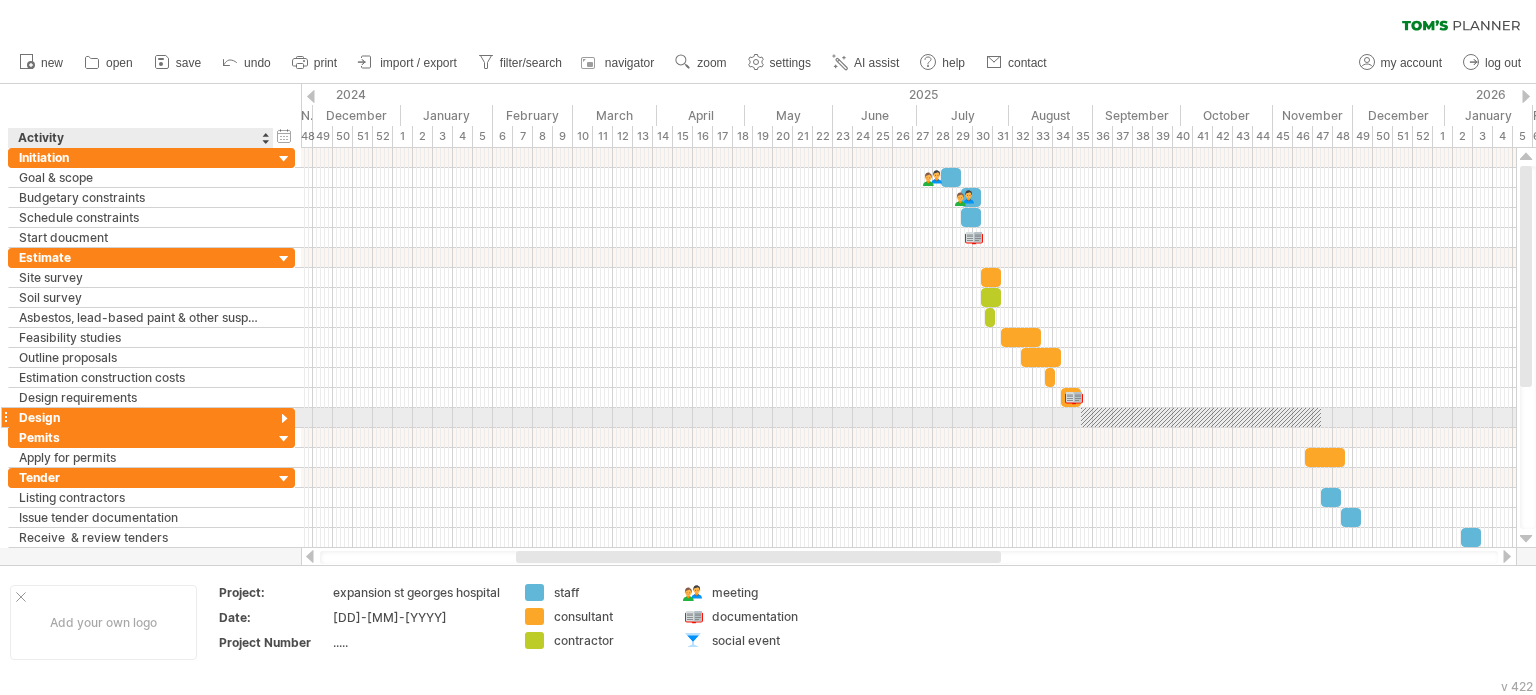 click at bounding box center [284, 419] 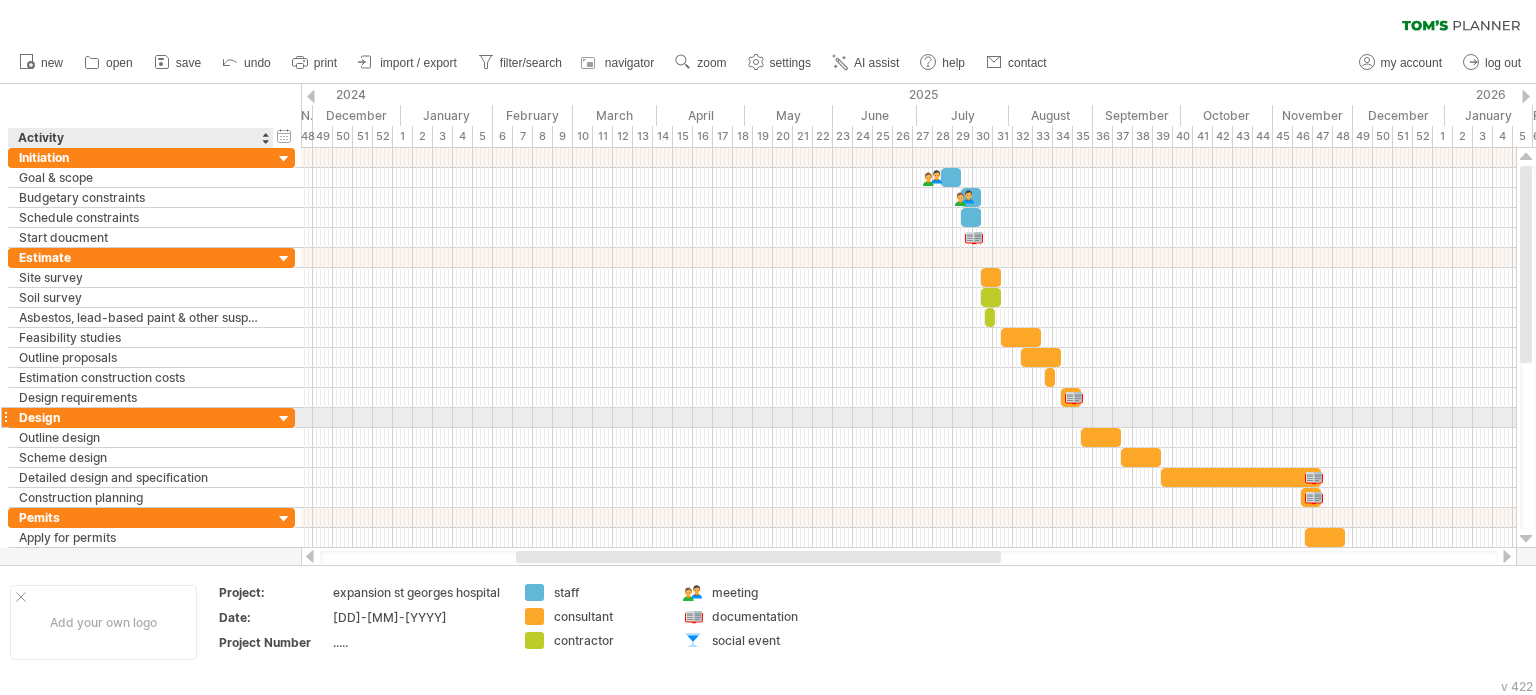 click at bounding box center (284, 419) 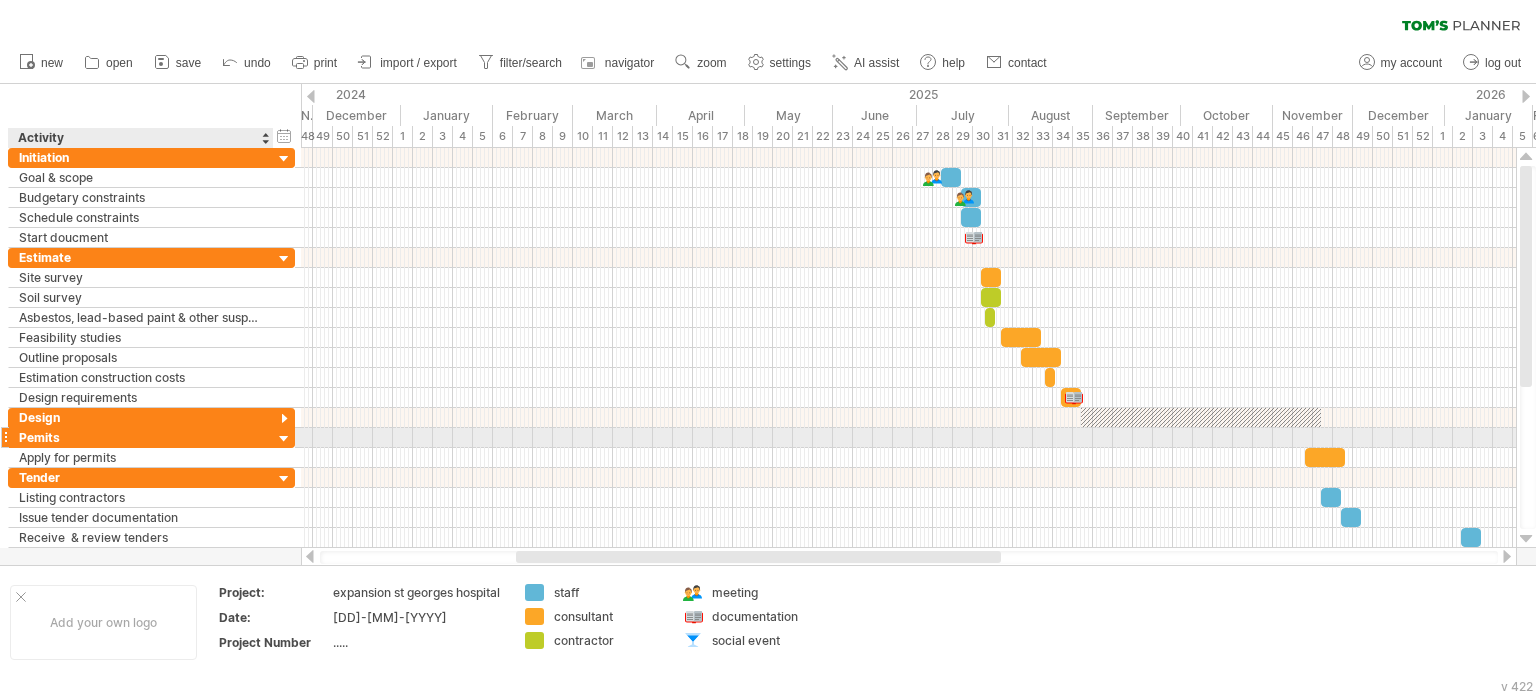 click at bounding box center (284, 439) 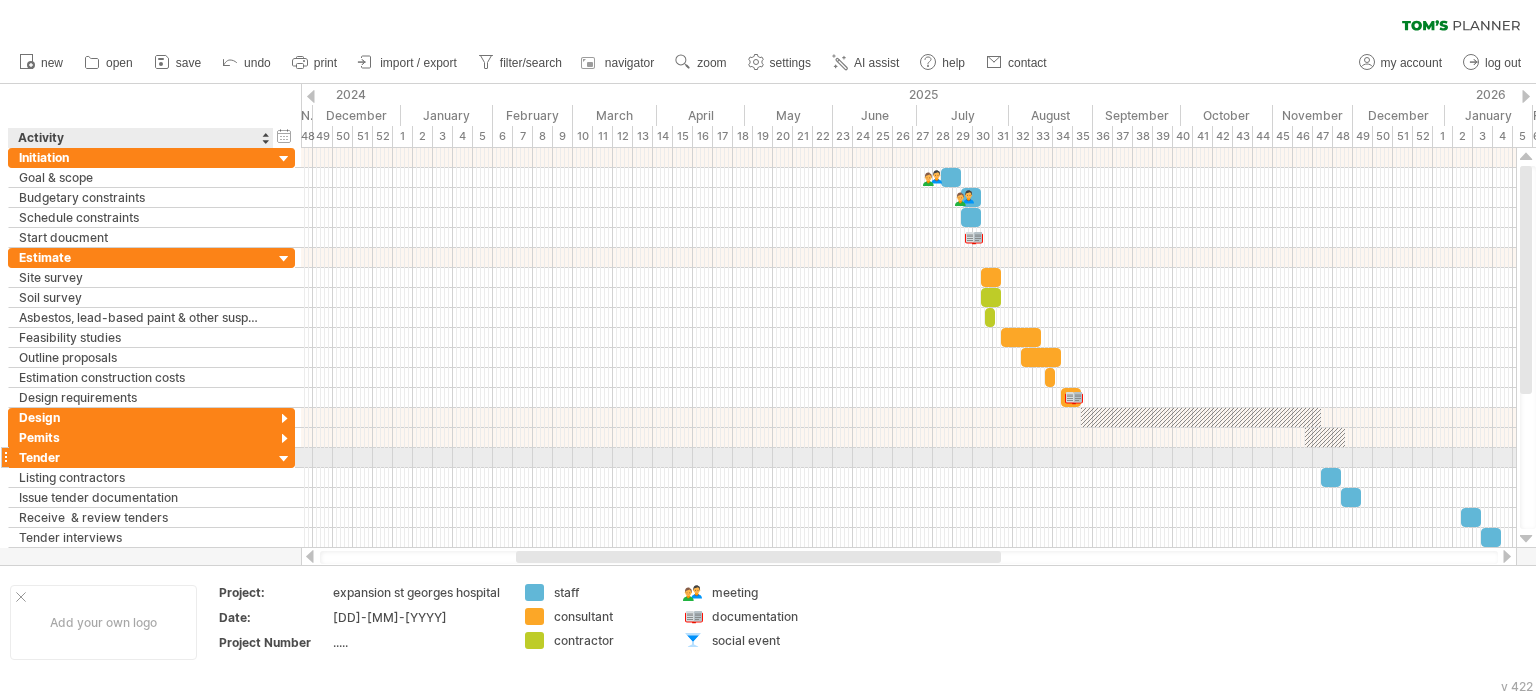 click at bounding box center (284, 459) 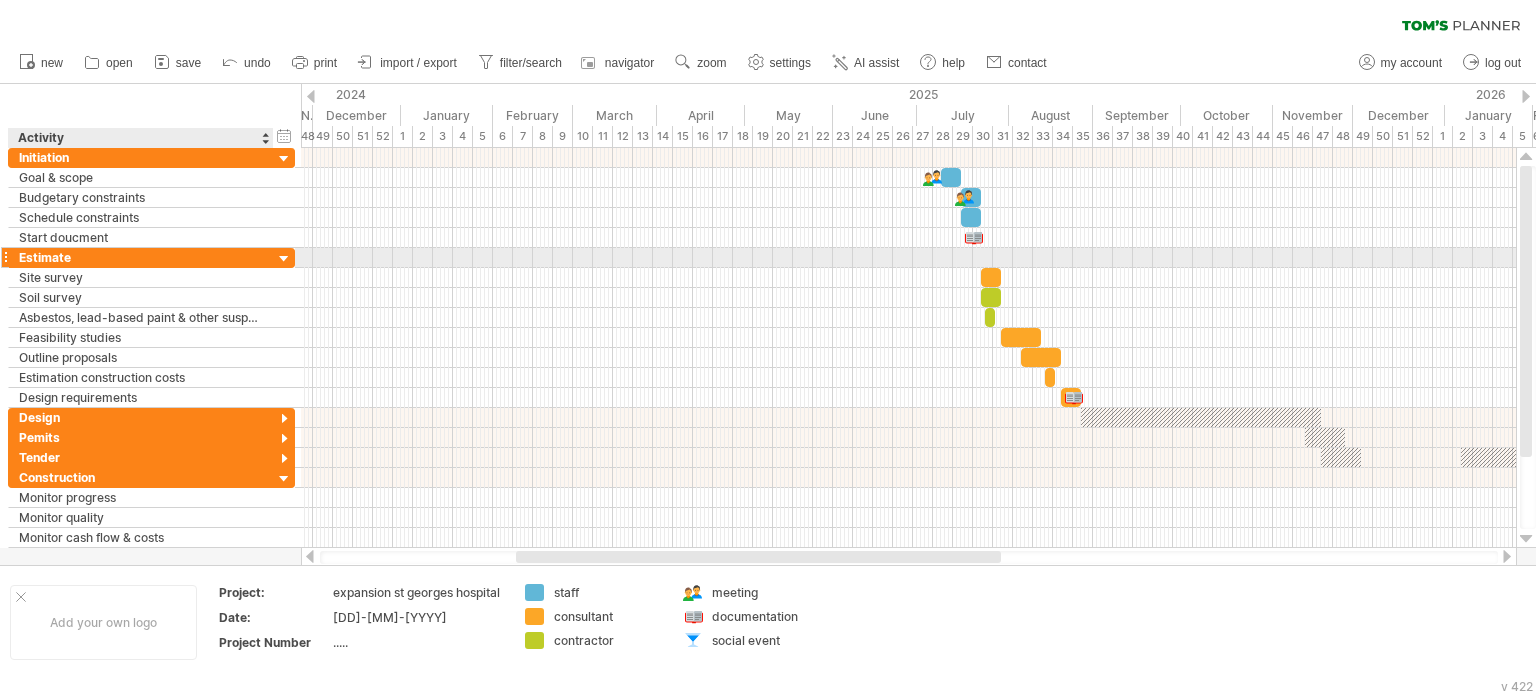 click at bounding box center [284, 259] 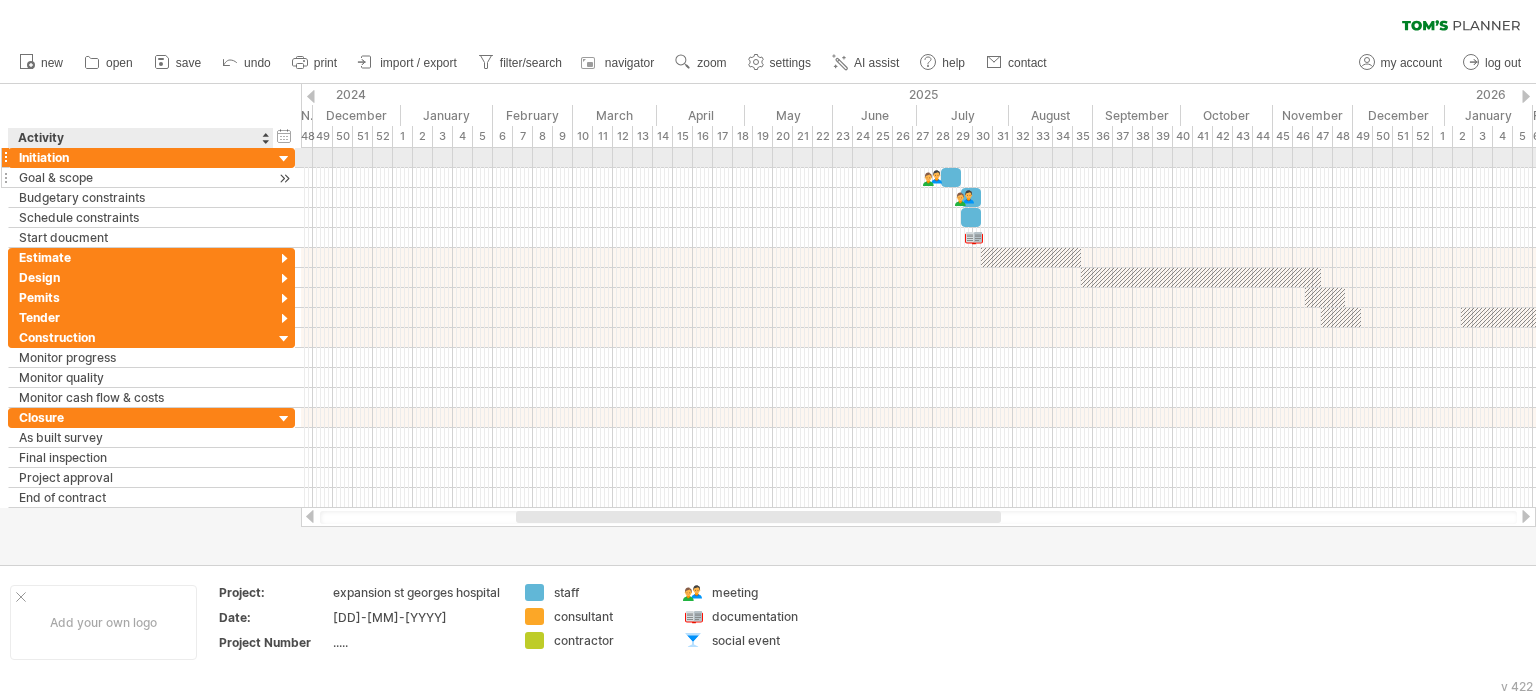 click at bounding box center [284, 159] 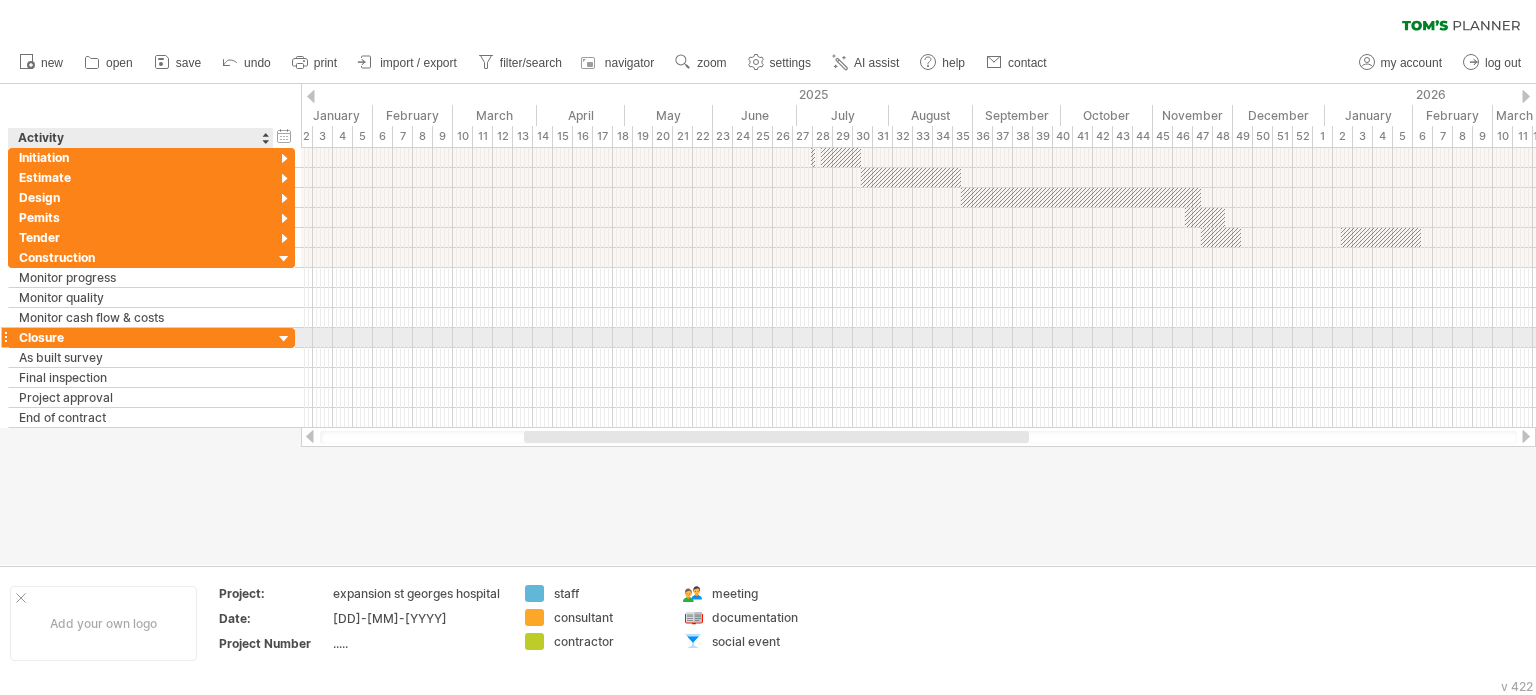 click at bounding box center [284, 339] 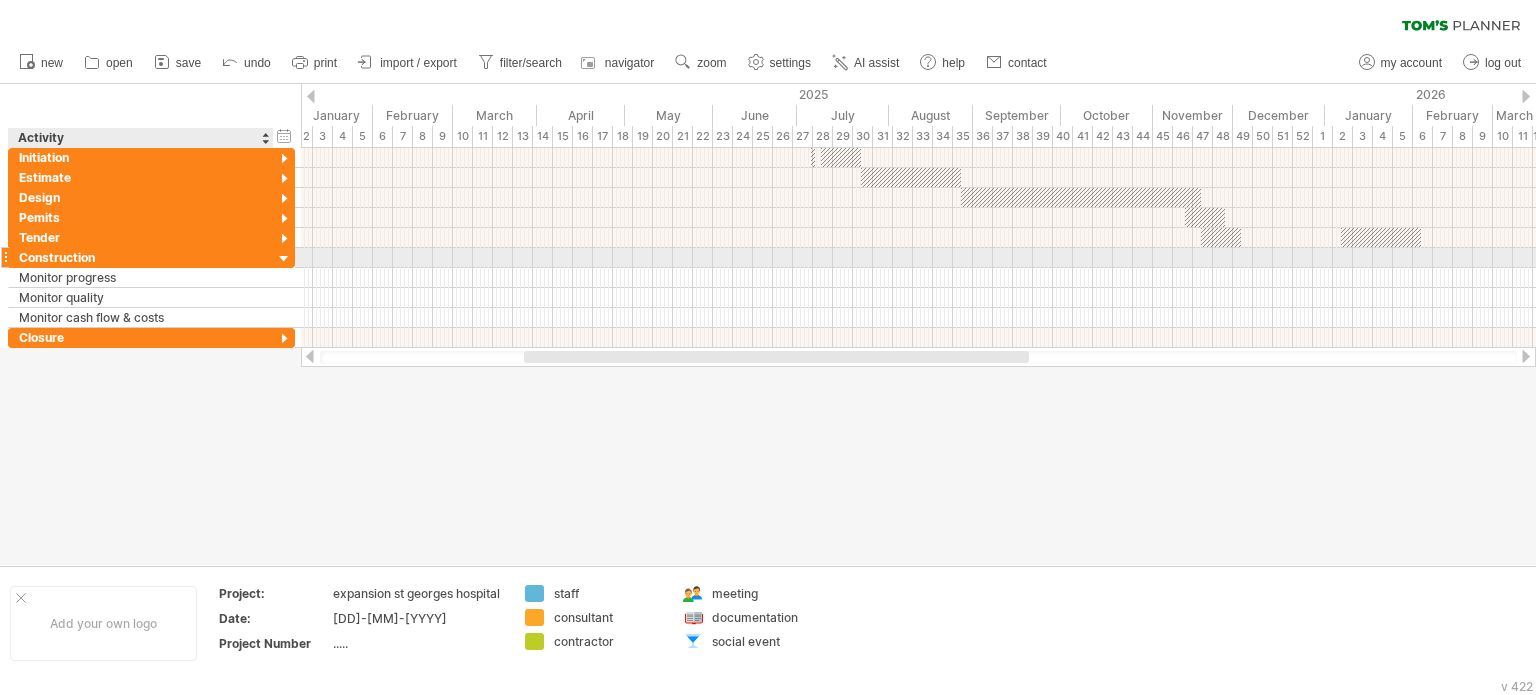 click at bounding box center [284, 259] 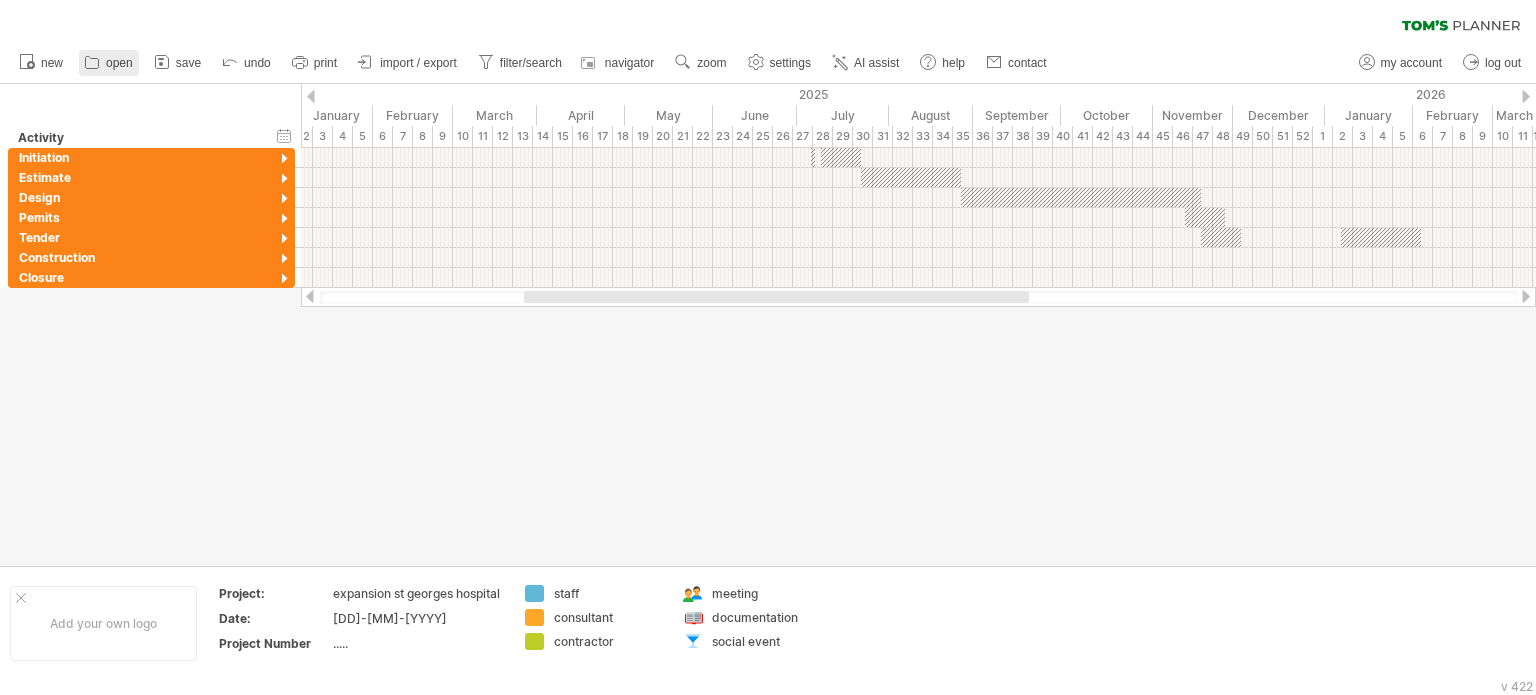click on "open" at bounding box center (119, 63) 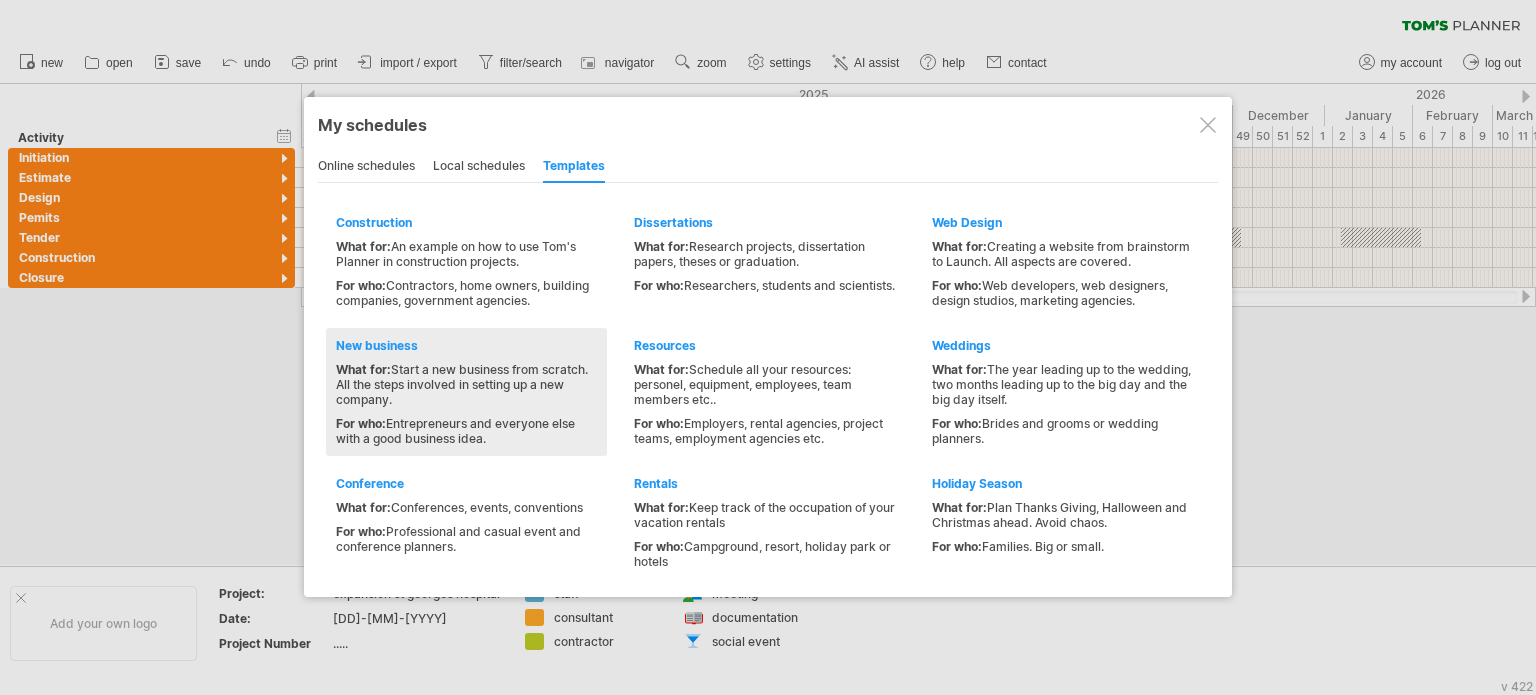 click on "What for:
Start a new business from scratch. All the steps involved in setting up a new company." at bounding box center (466, 254) 